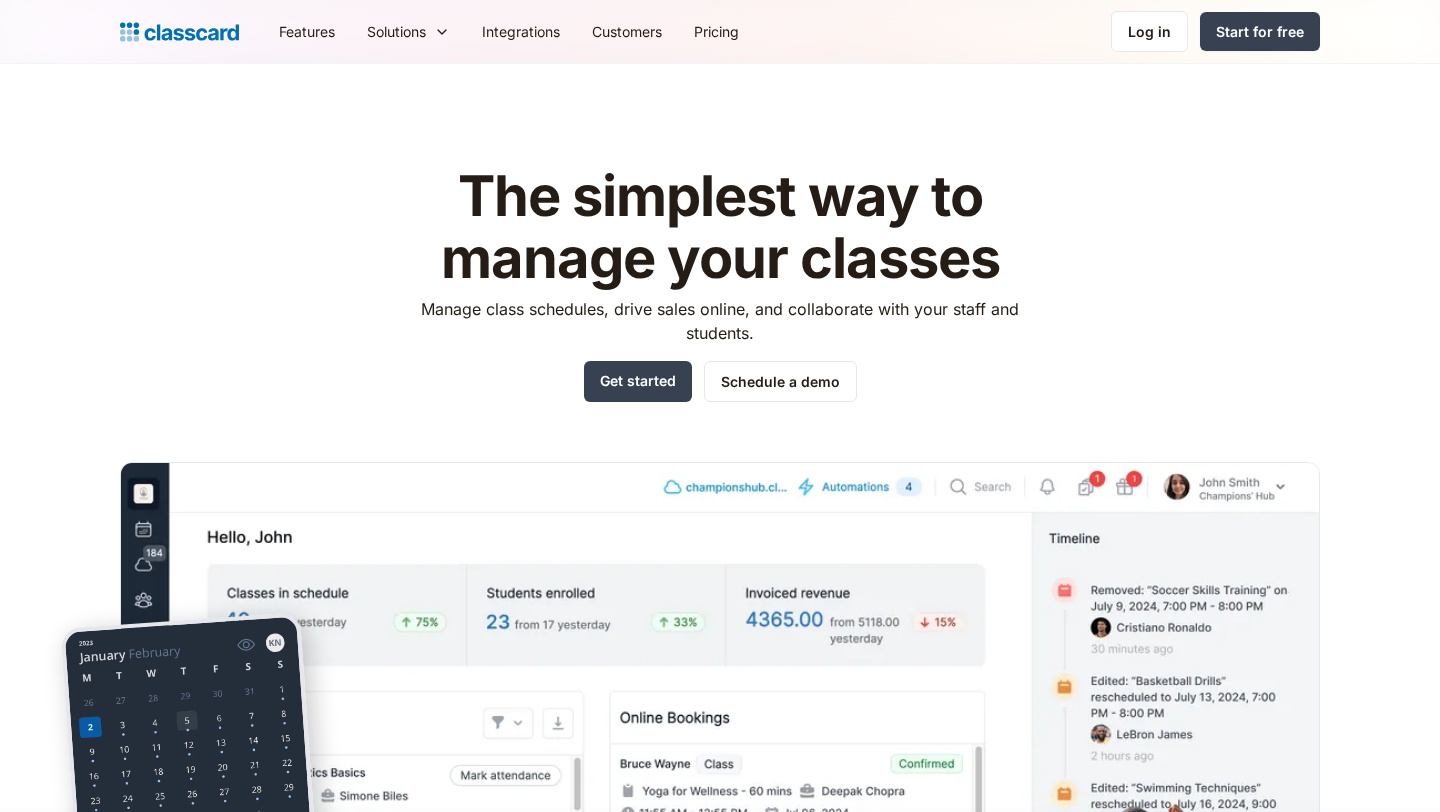 scroll, scrollTop: 0, scrollLeft: 0, axis: both 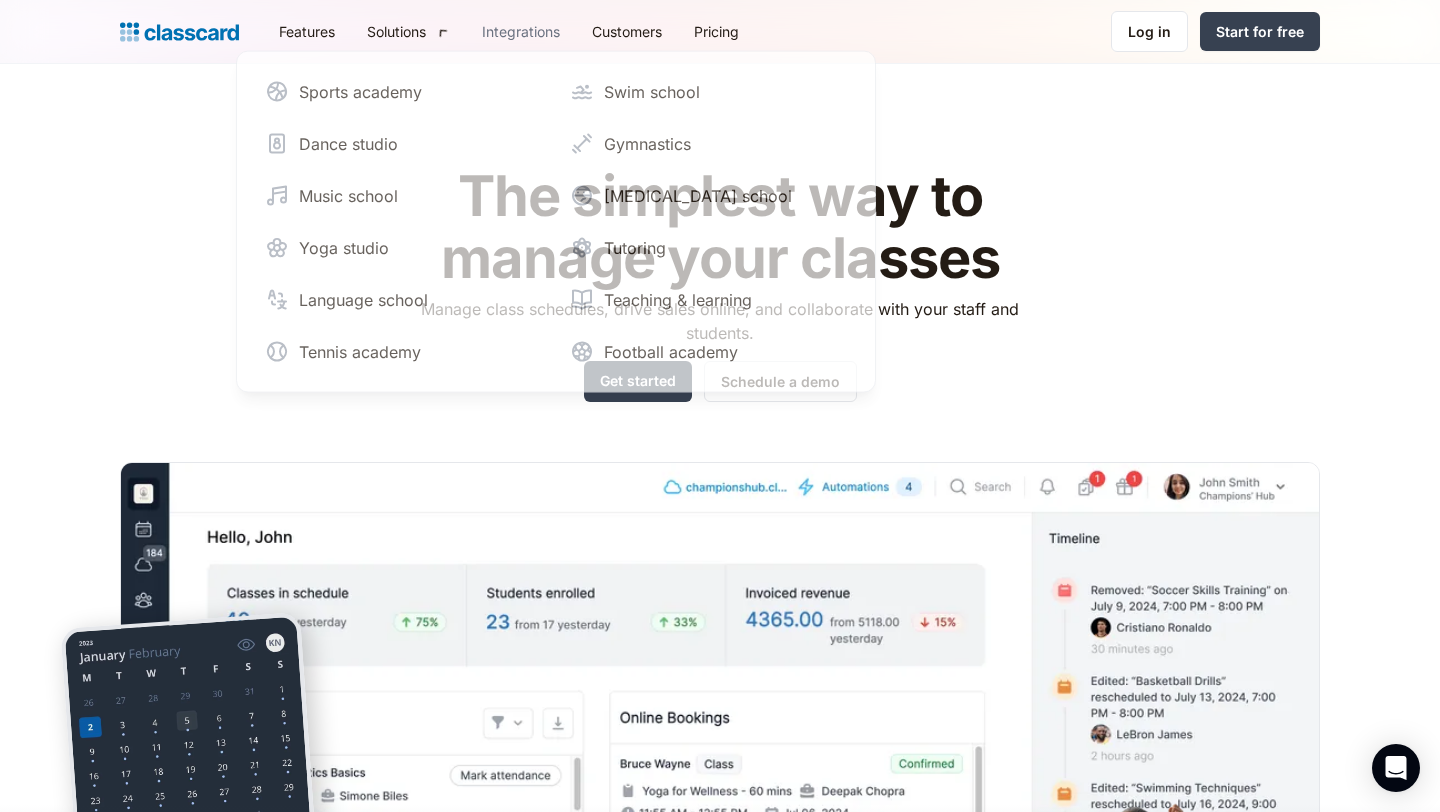click on "Integrations" at bounding box center (521, 31) 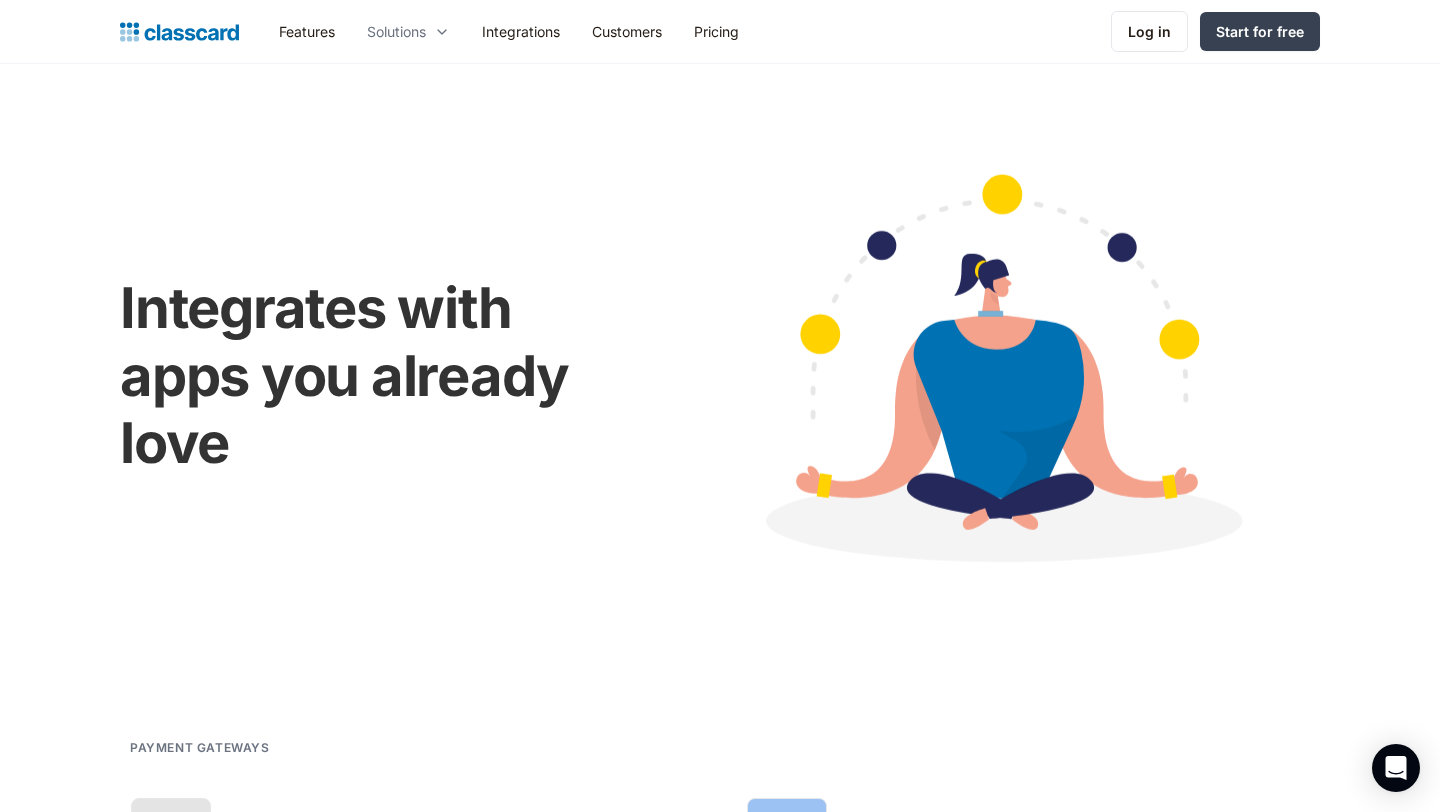 scroll, scrollTop: 0, scrollLeft: 0, axis: both 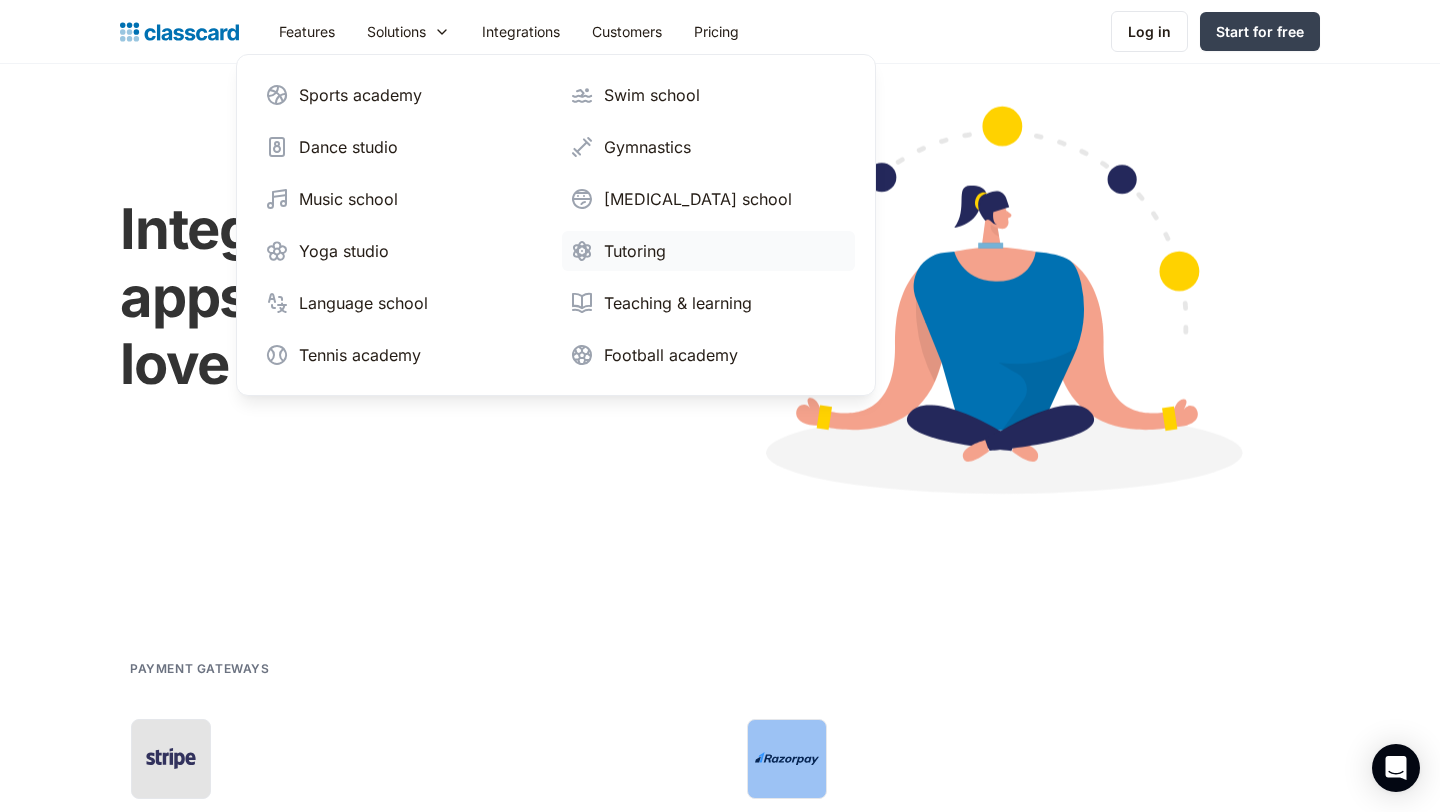 click on "Tutoring" at bounding box center (708, 251) 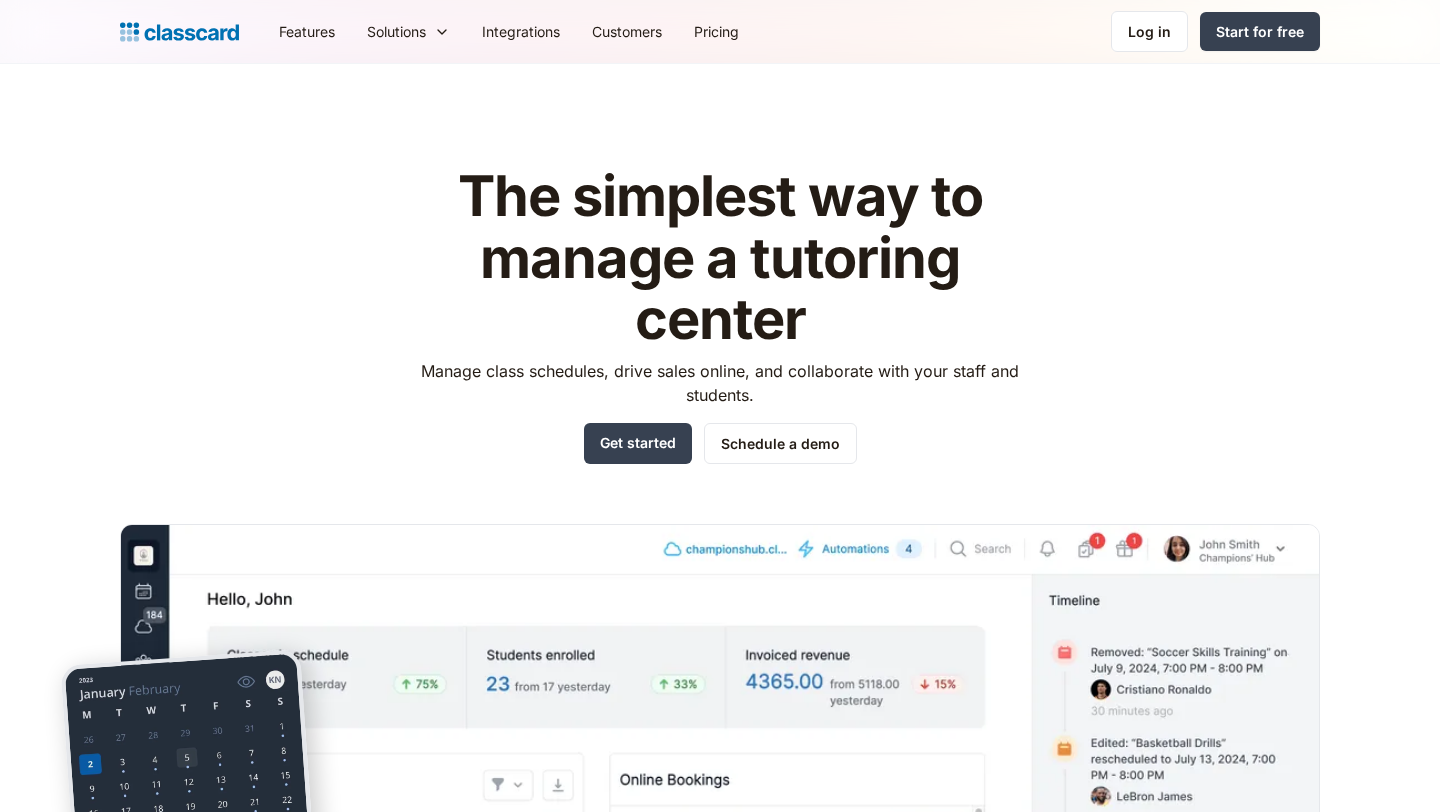 scroll, scrollTop: 0, scrollLeft: 0, axis: both 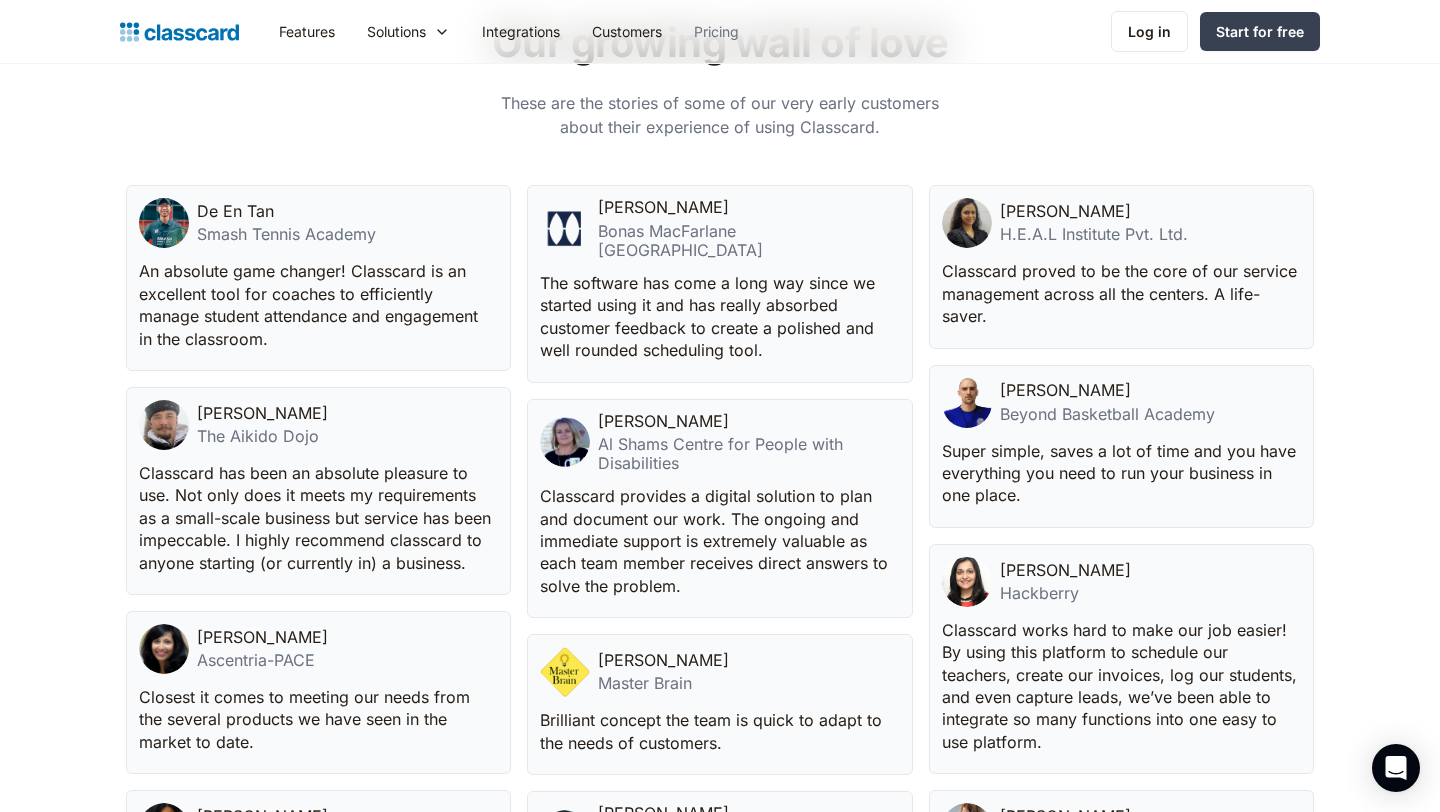 click on "Pricing" at bounding box center (716, 31) 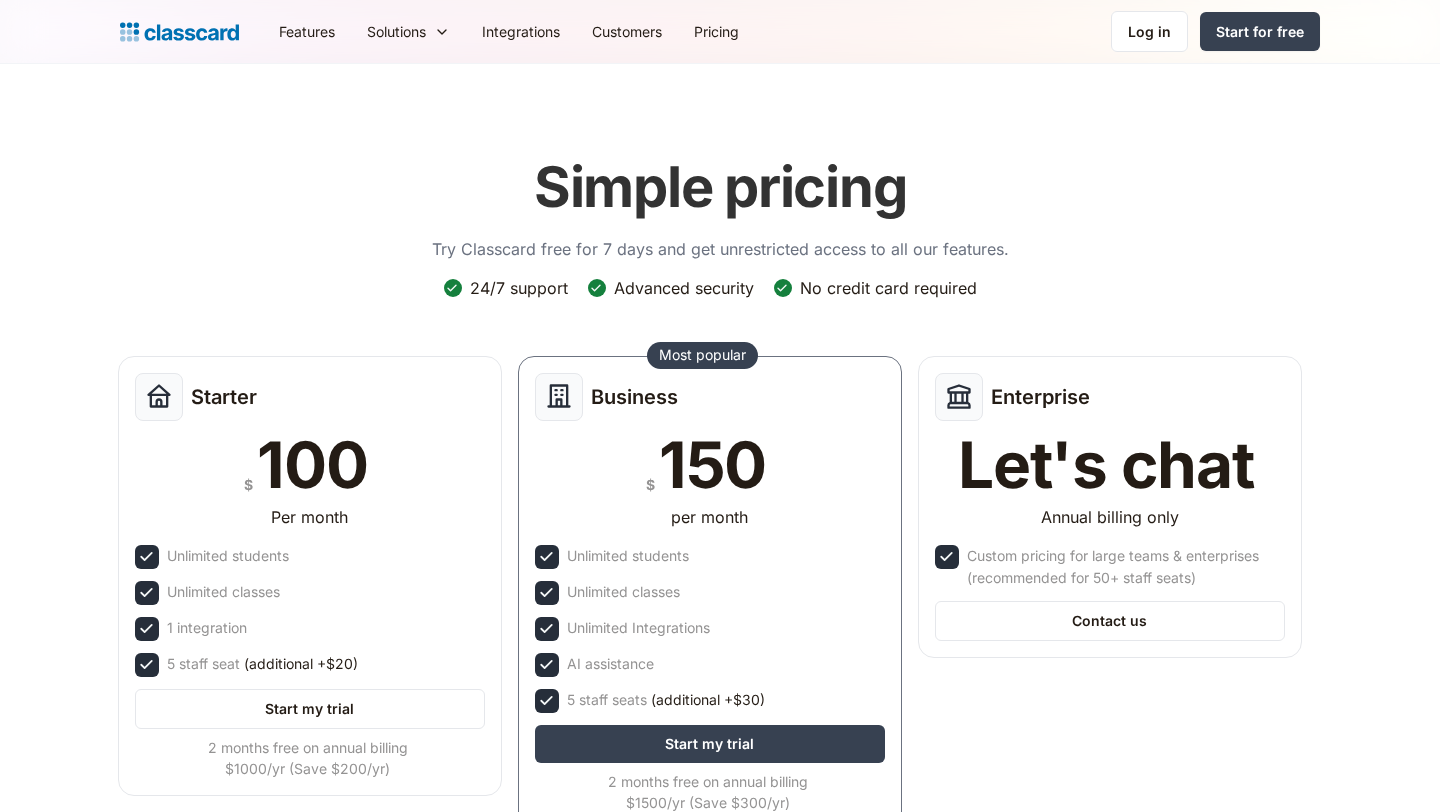 scroll, scrollTop: 136, scrollLeft: 0, axis: vertical 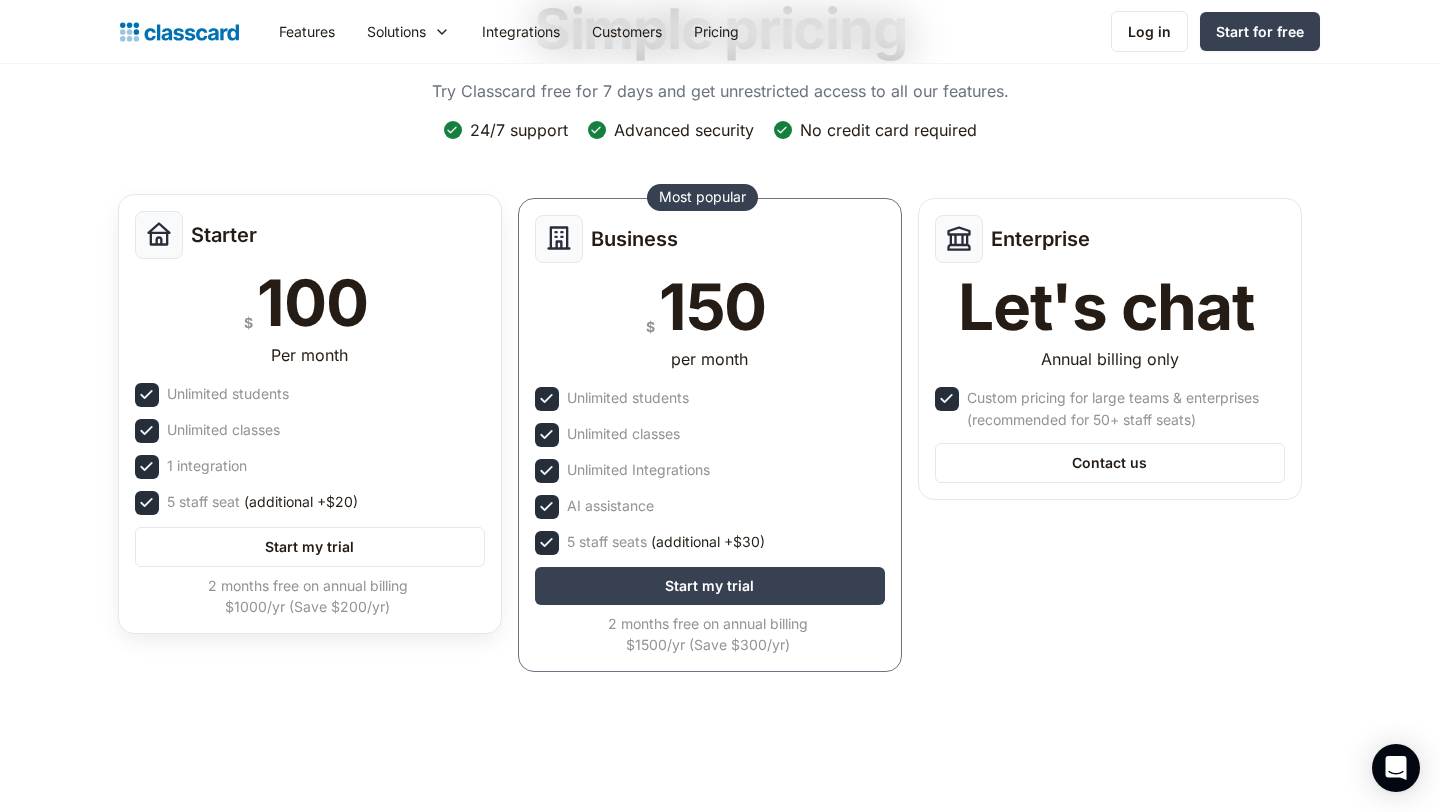 click on "$ 100" at bounding box center (310, 303) 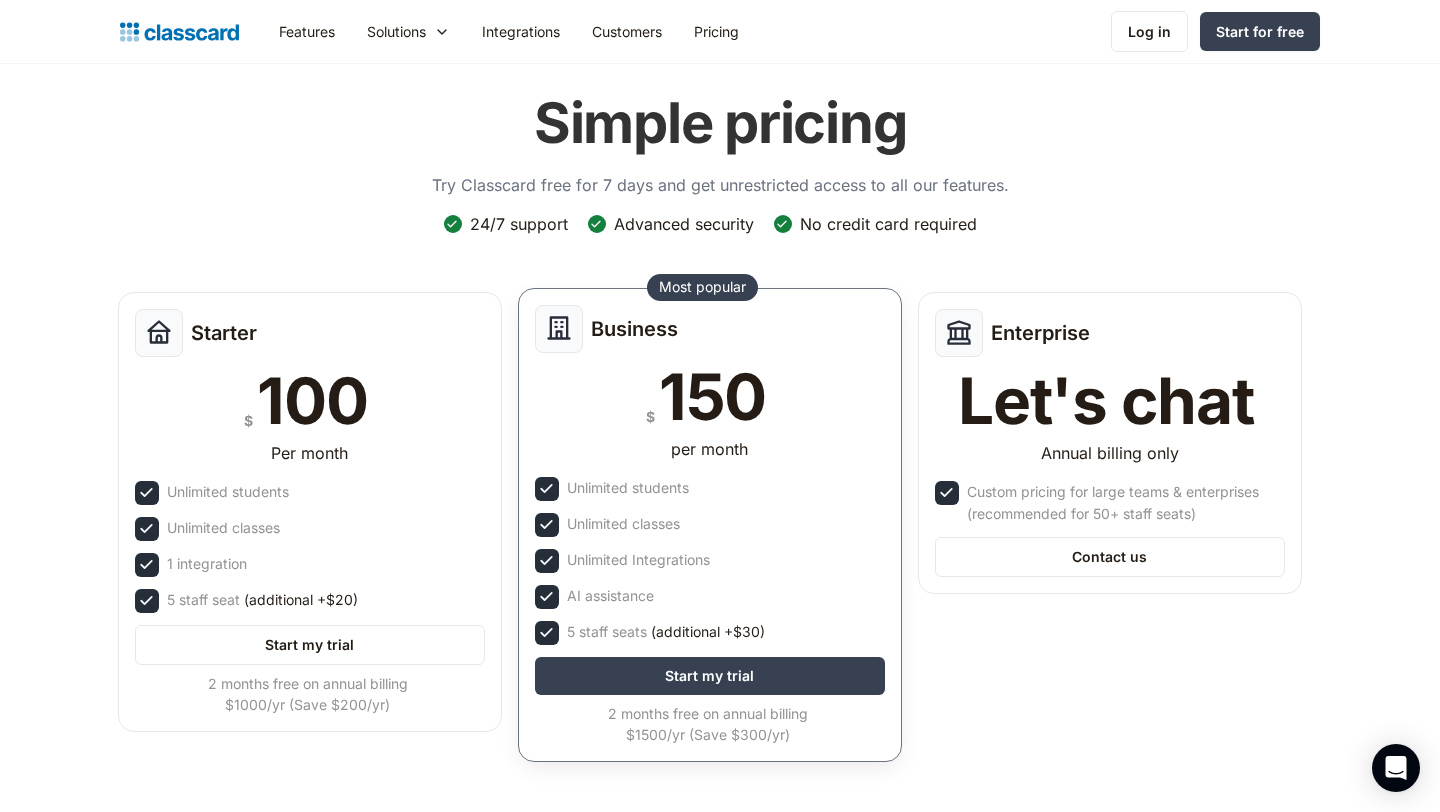 scroll, scrollTop: 0, scrollLeft: 0, axis: both 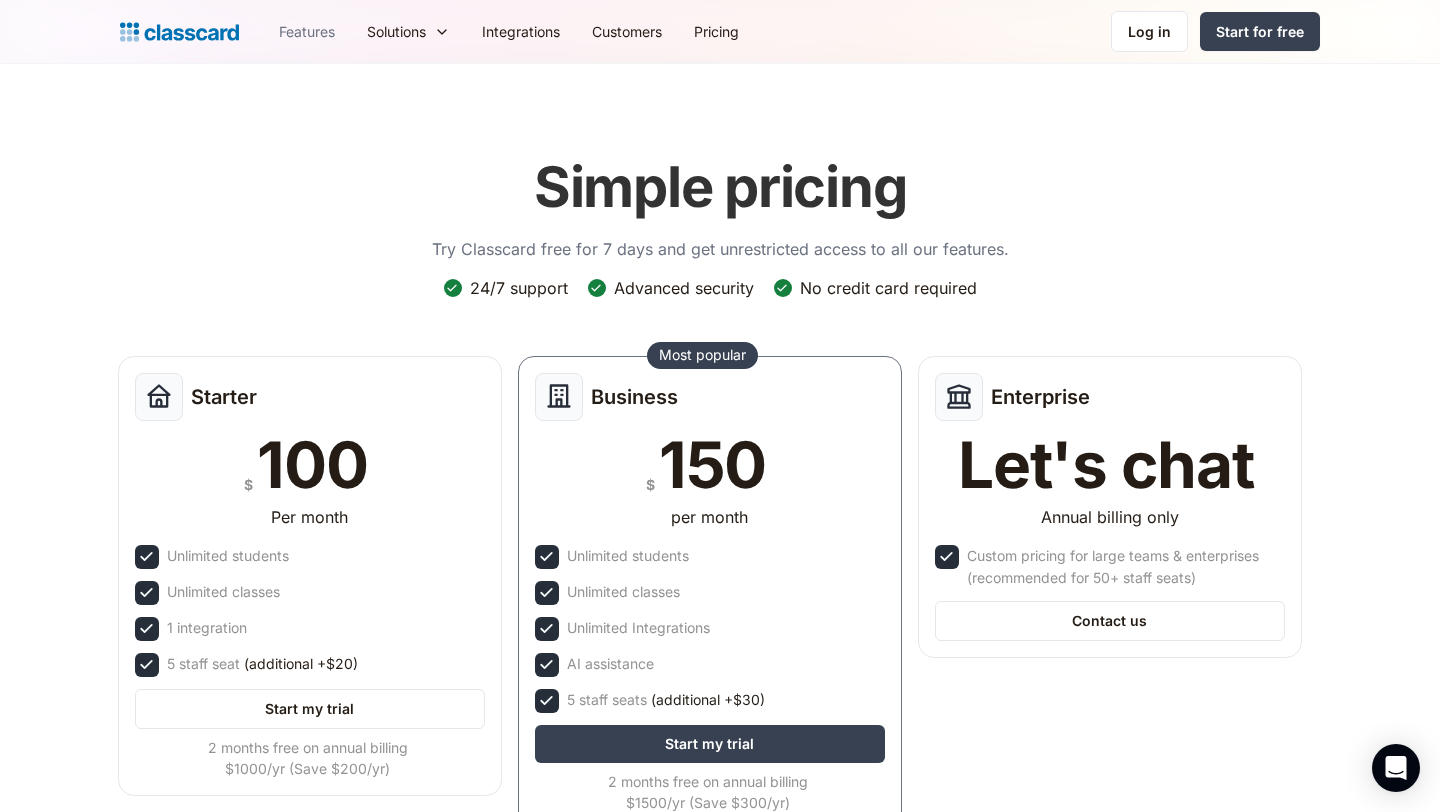 click on "Features" at bounding box center (307, 31) 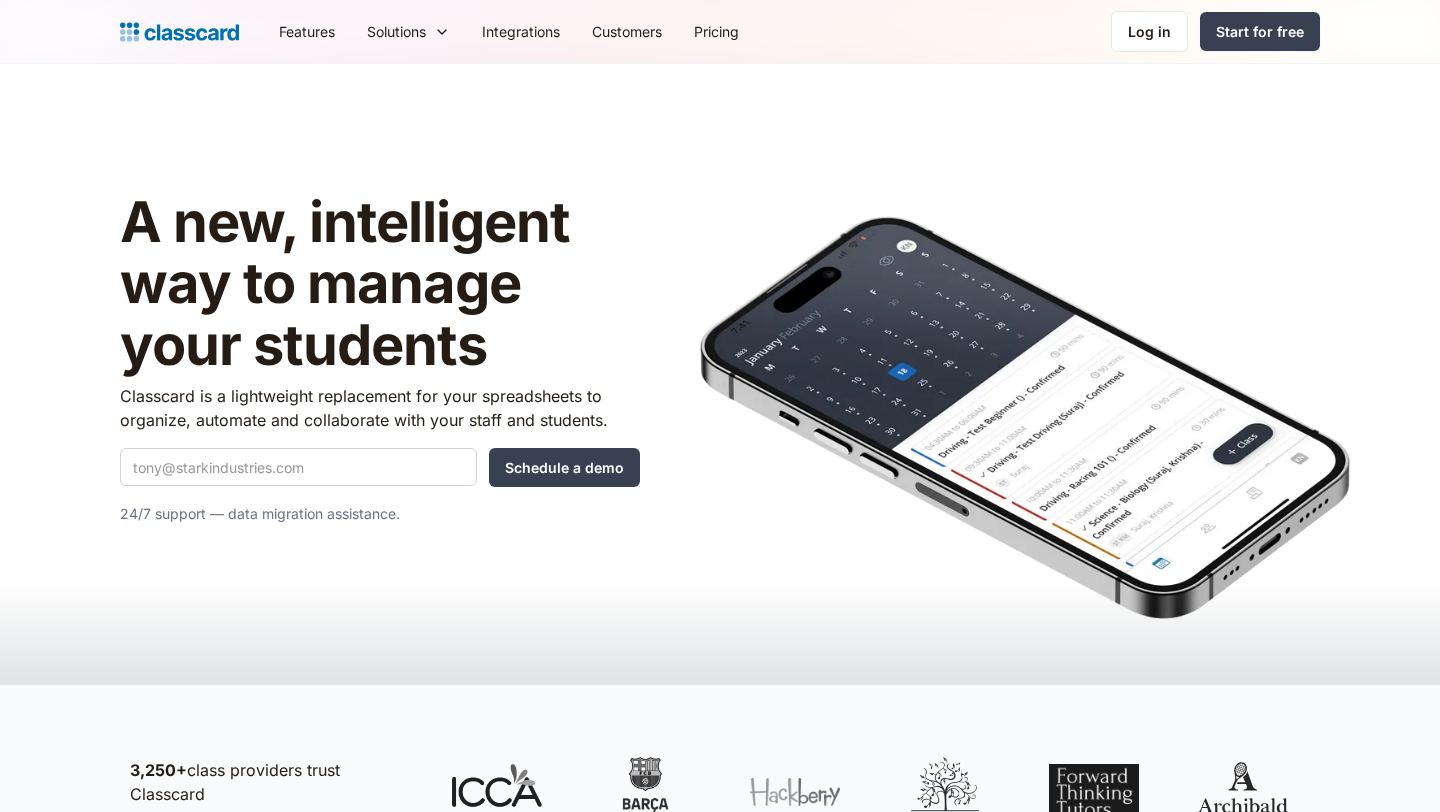 scroll, scrollTop: 0, scrollLeft: 0, axis: both 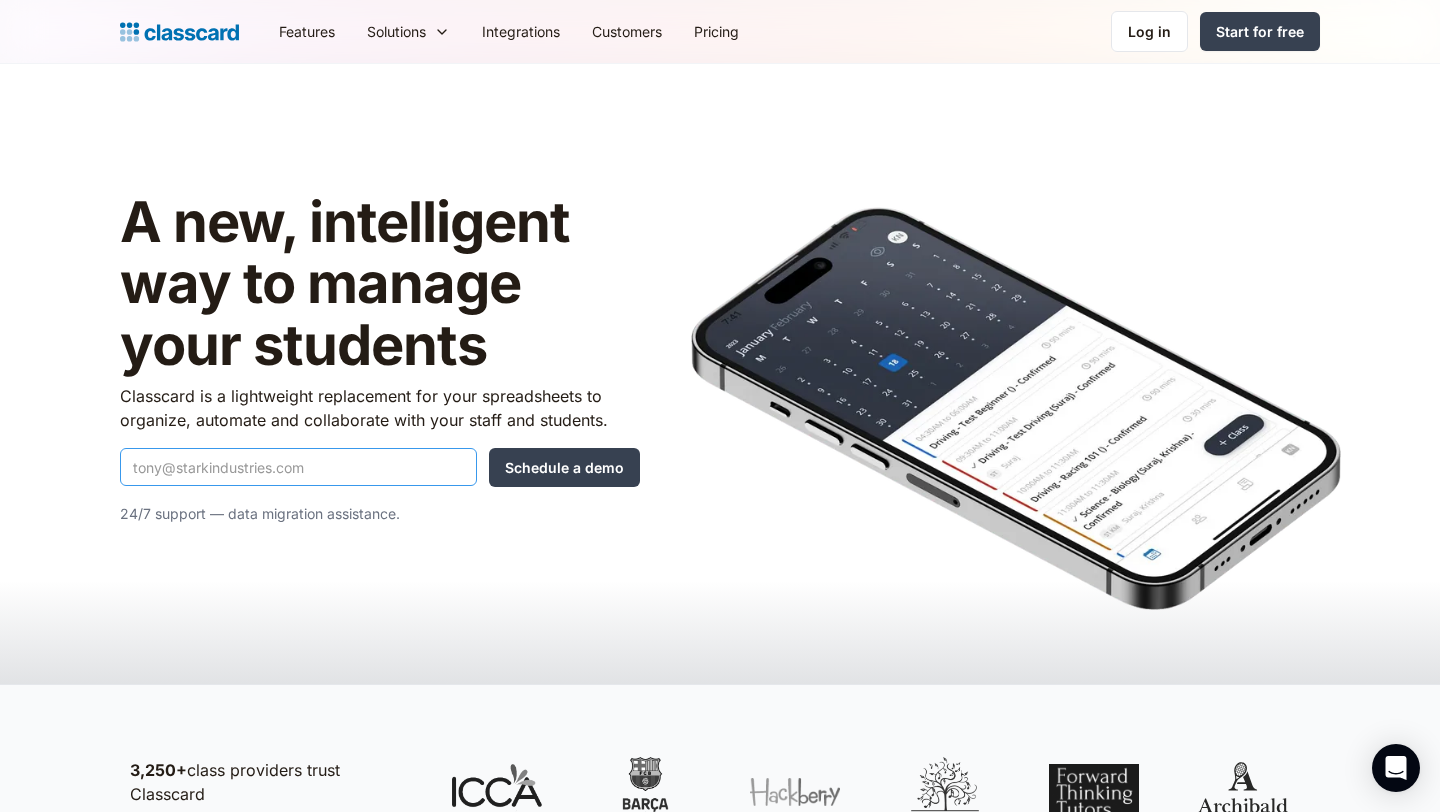 click at bounding box center (298, 467) 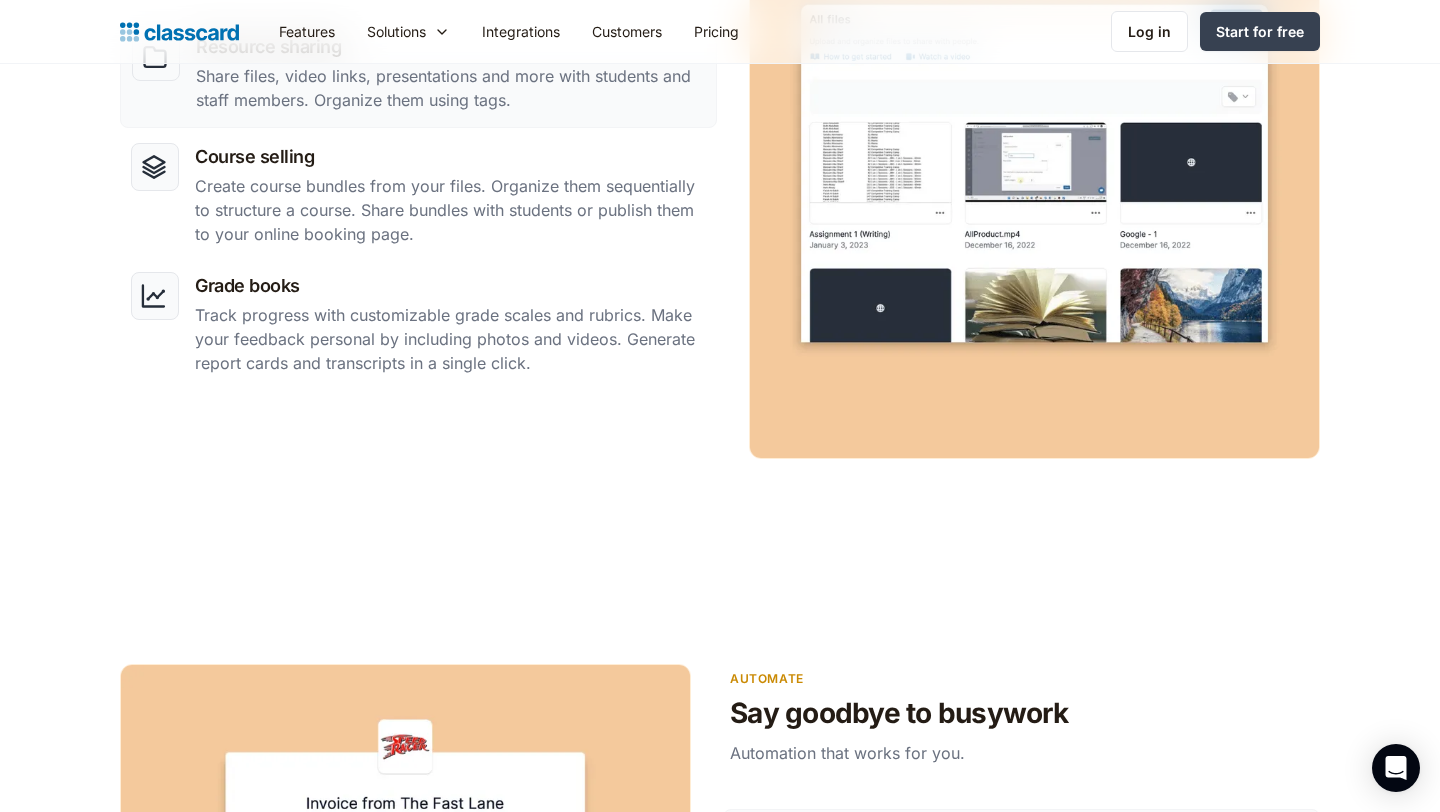scroll, scrollTop: 1976, scrollLeft: 0, axis: vertical 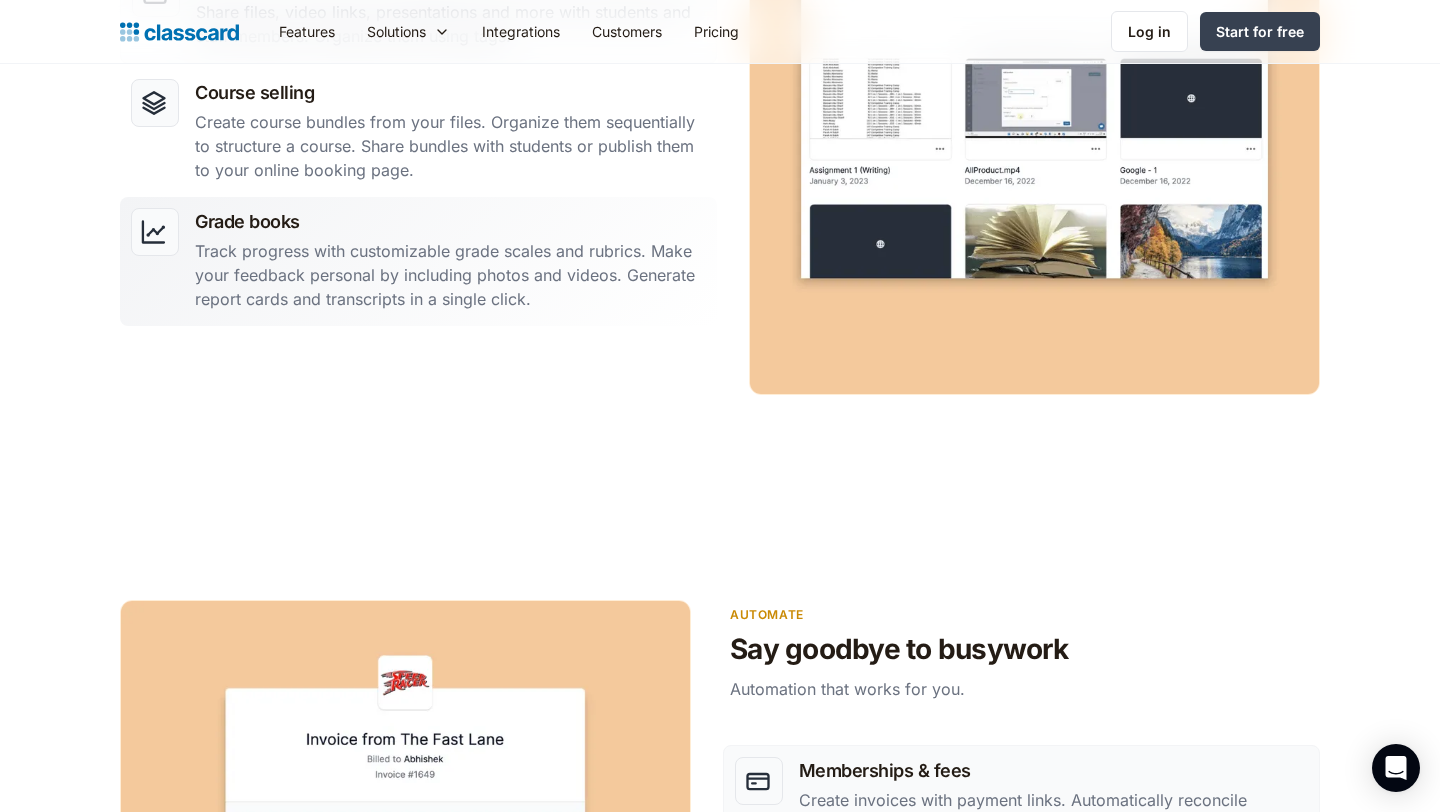 click on "Track progress with customizable grade scales and rubrics. Make your feedback personal by including photos and videos. Generate report cards and transcripts in a single click." at bounding box center [450, 275] 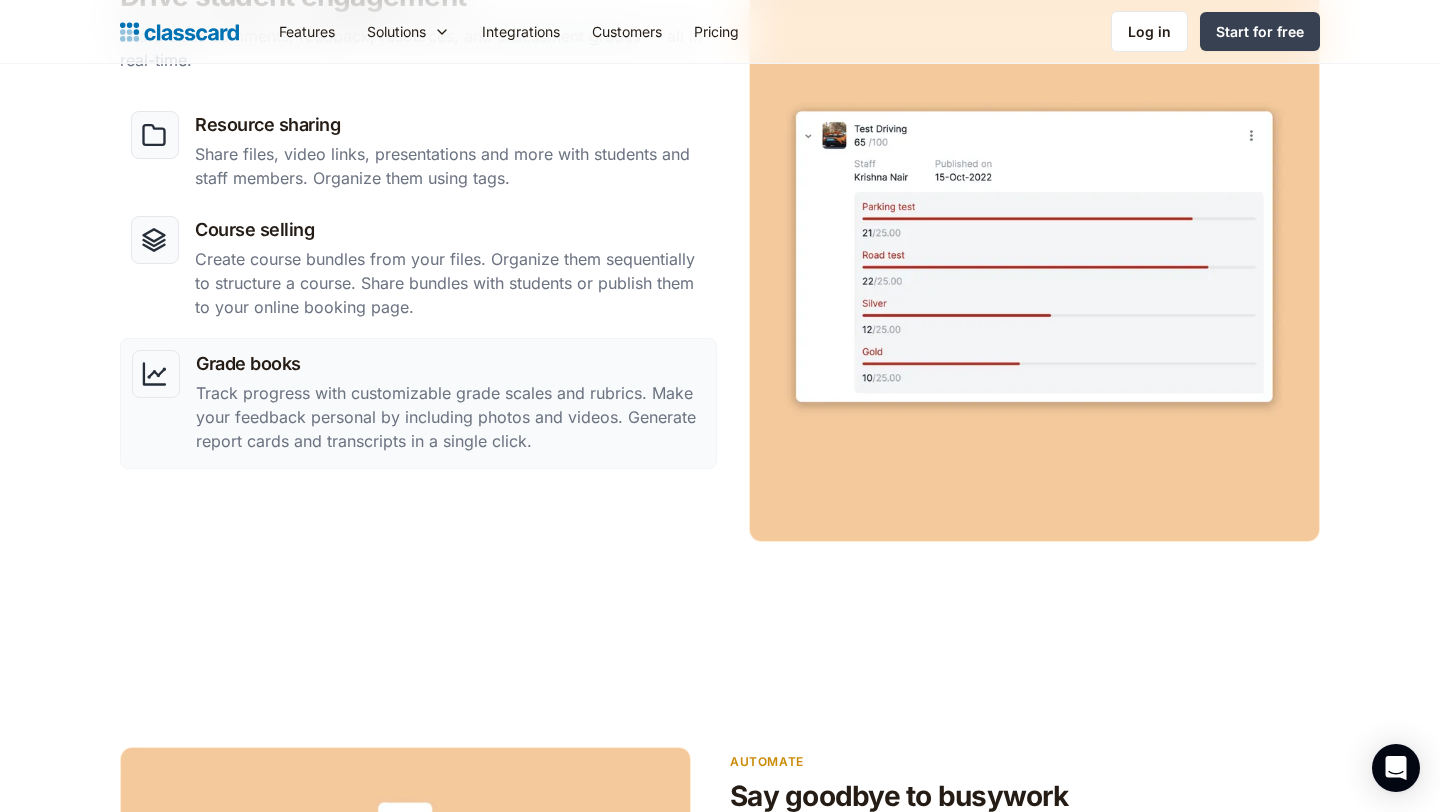scroll, scrollTop: 1827, scrollLeft: 0, axis: vertical 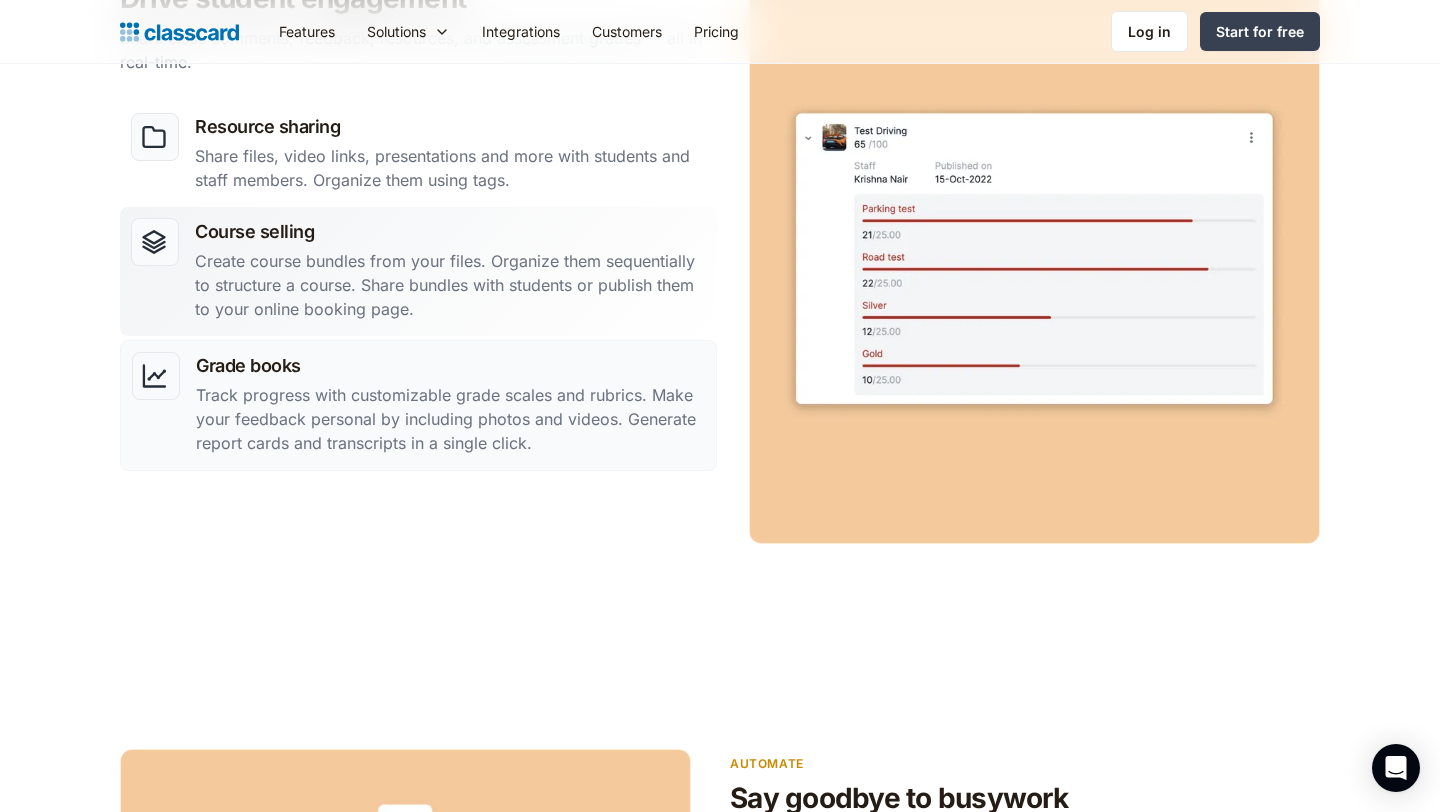 click on "Create course bundles from your files. Organize them sequentially to structure a course. Share bundles with students or publish them to your online booking page." at bounding box center [450, 285] 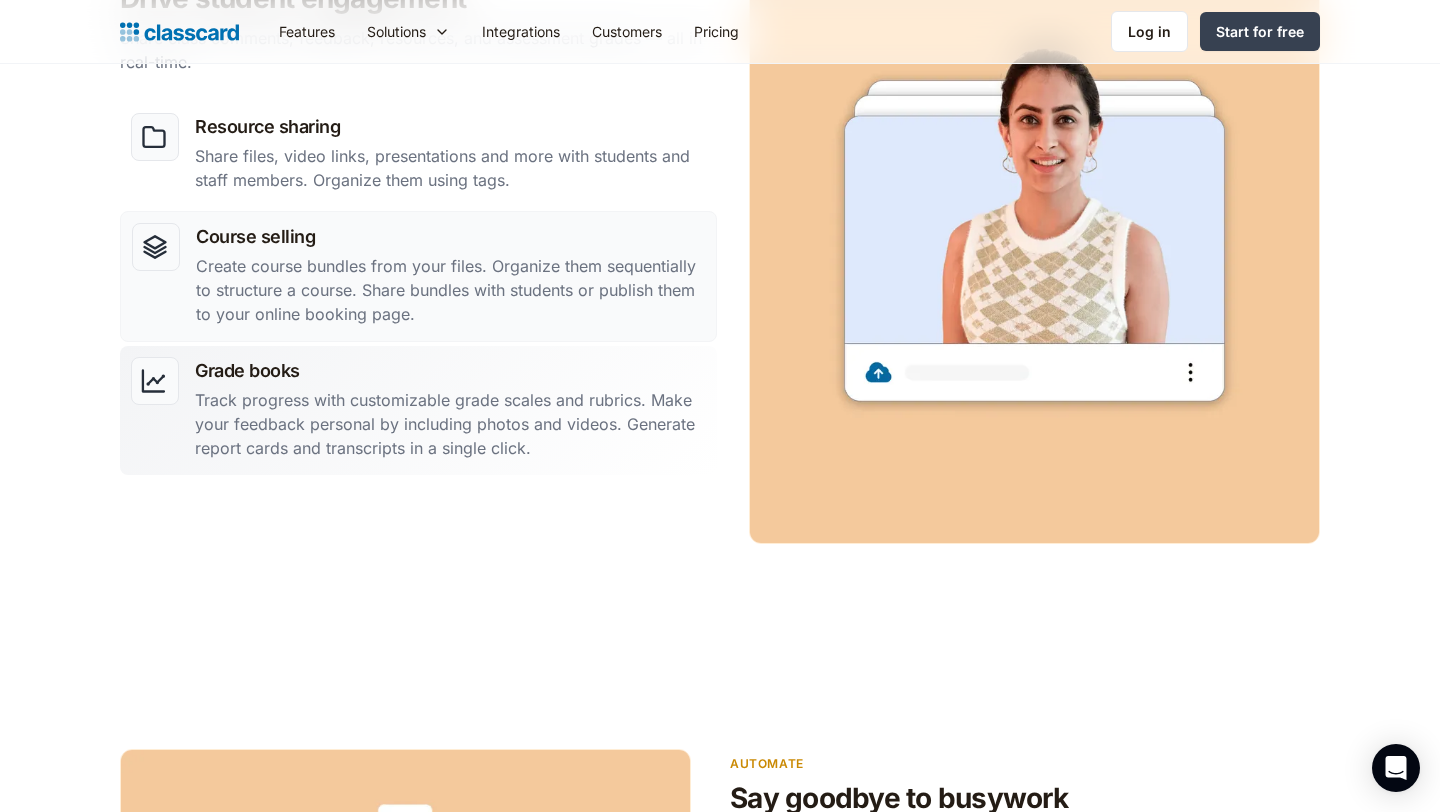 click on "Grade books" at bounding box center [450, 370] 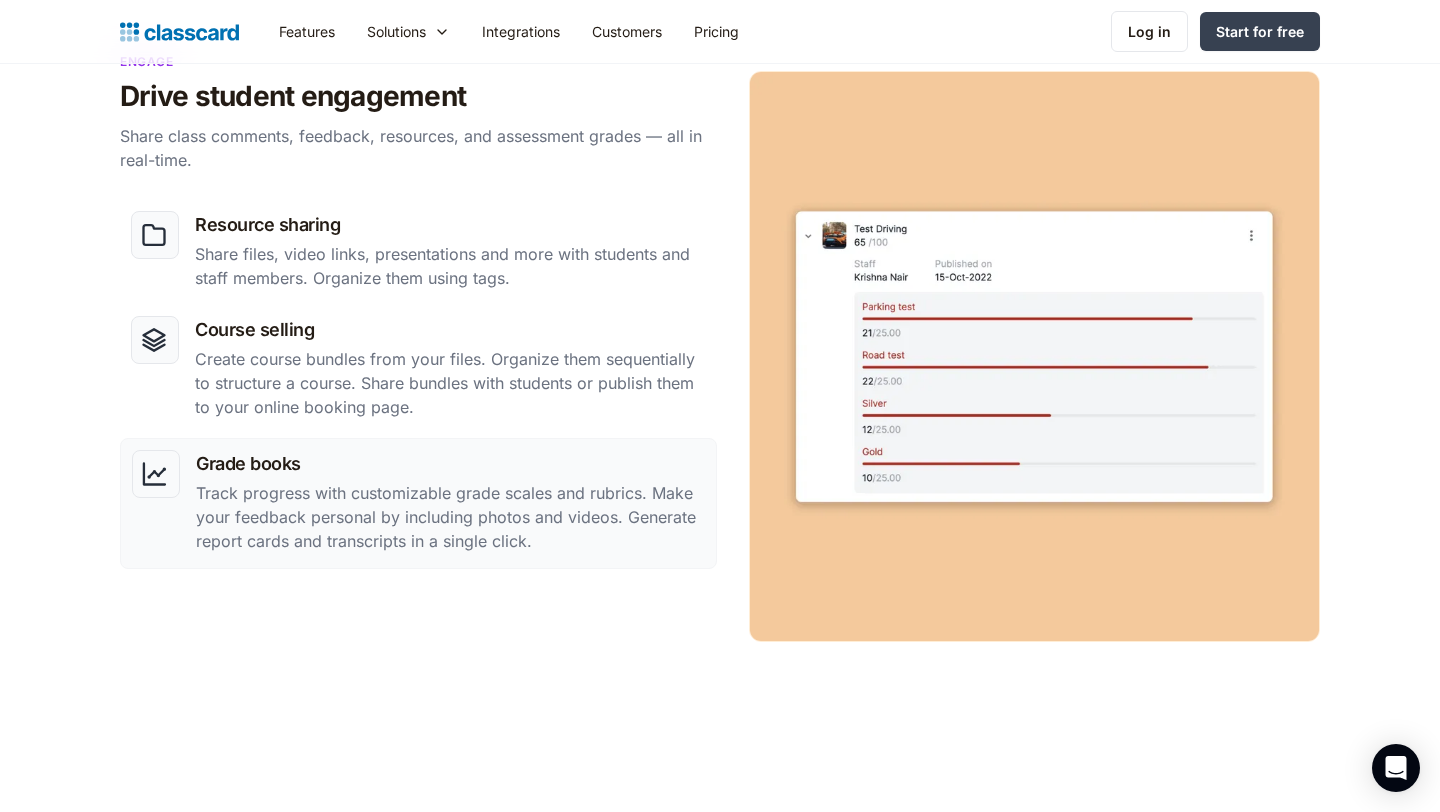 scroll, scrollTop: 1720, scrollLeft: 0, axis: vertical 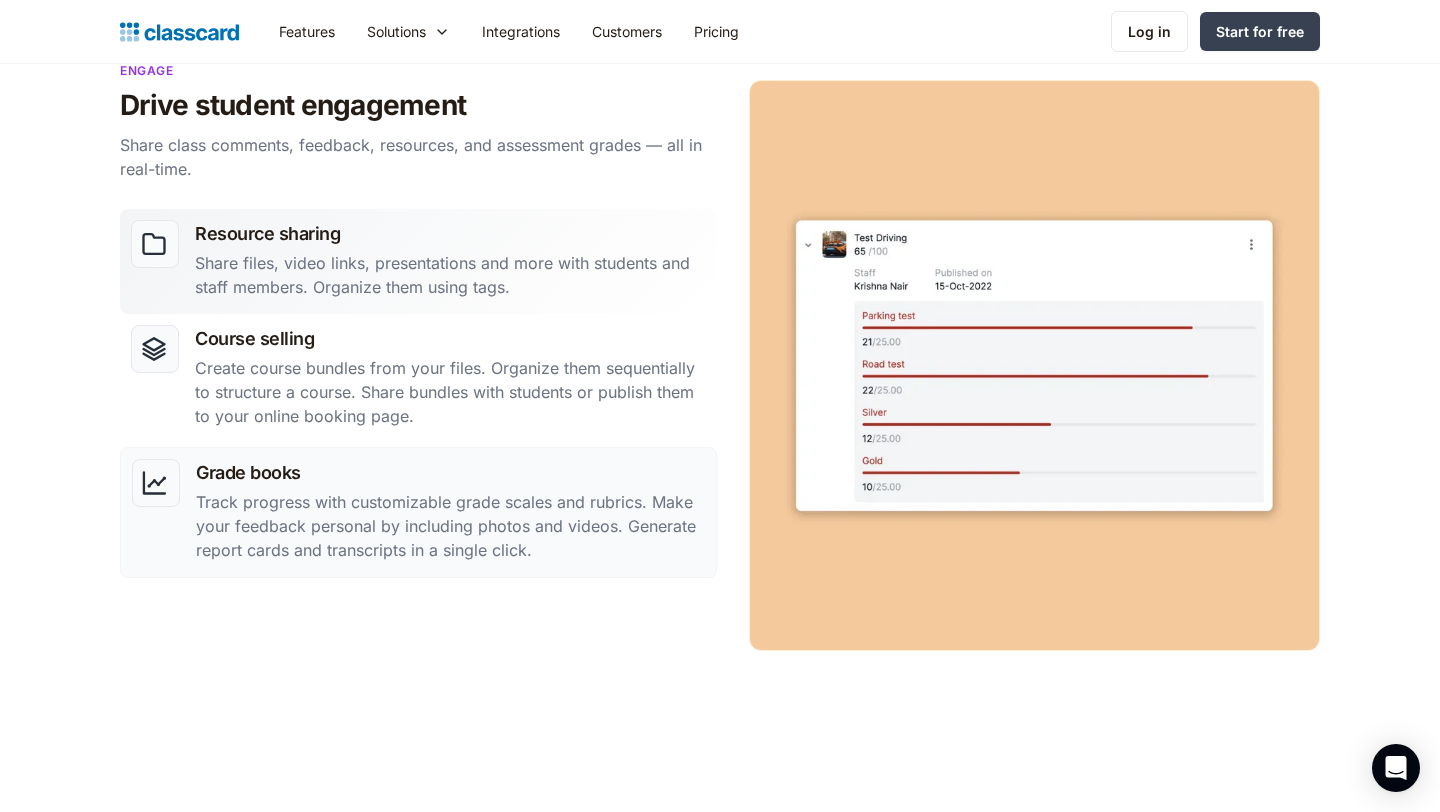 click on "Share files, video links, presentations and more with students and staff members. Organize them using tags." at bounding box center (450, 275) 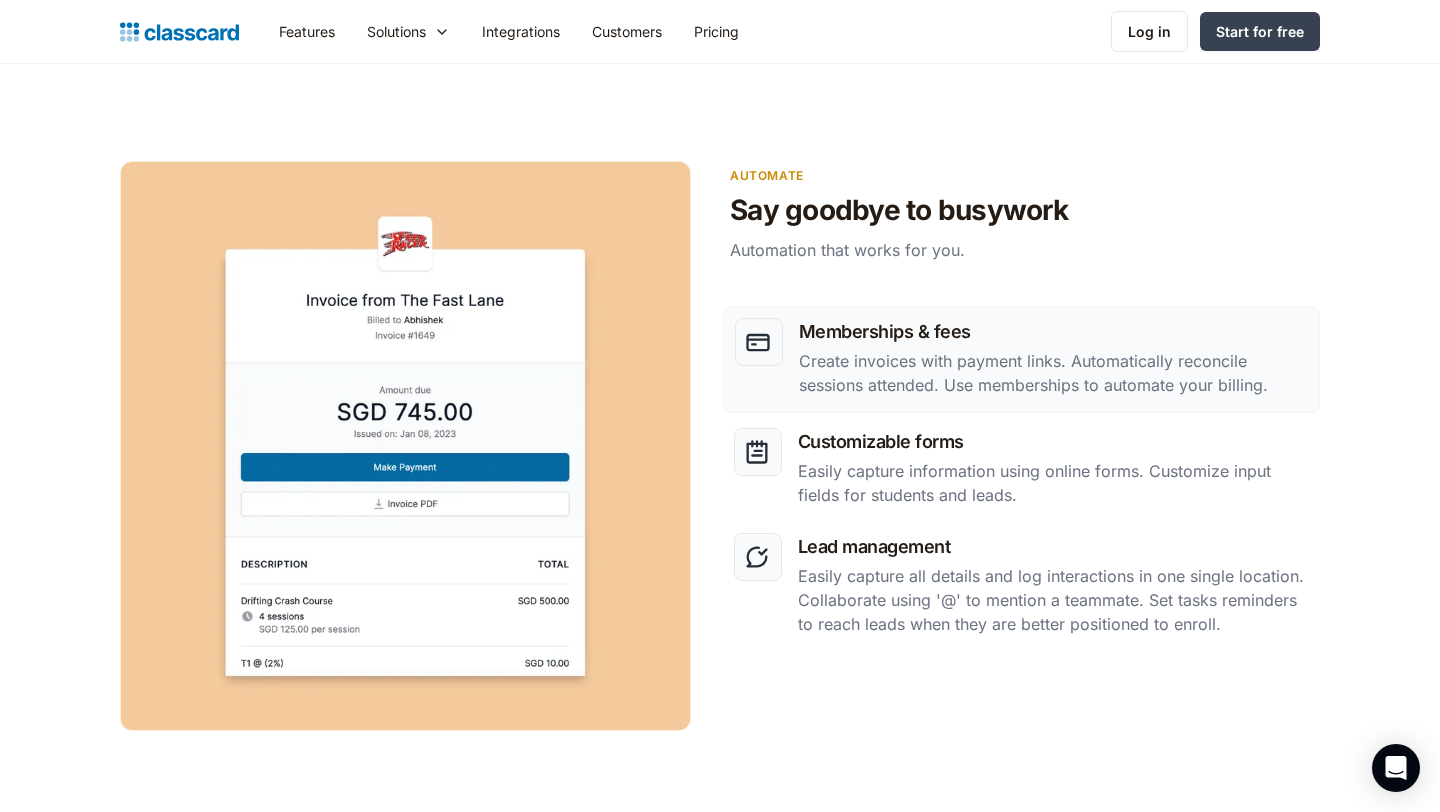 scroll, scrollTop: 2468, scrollLeft: 0, axis: vertical 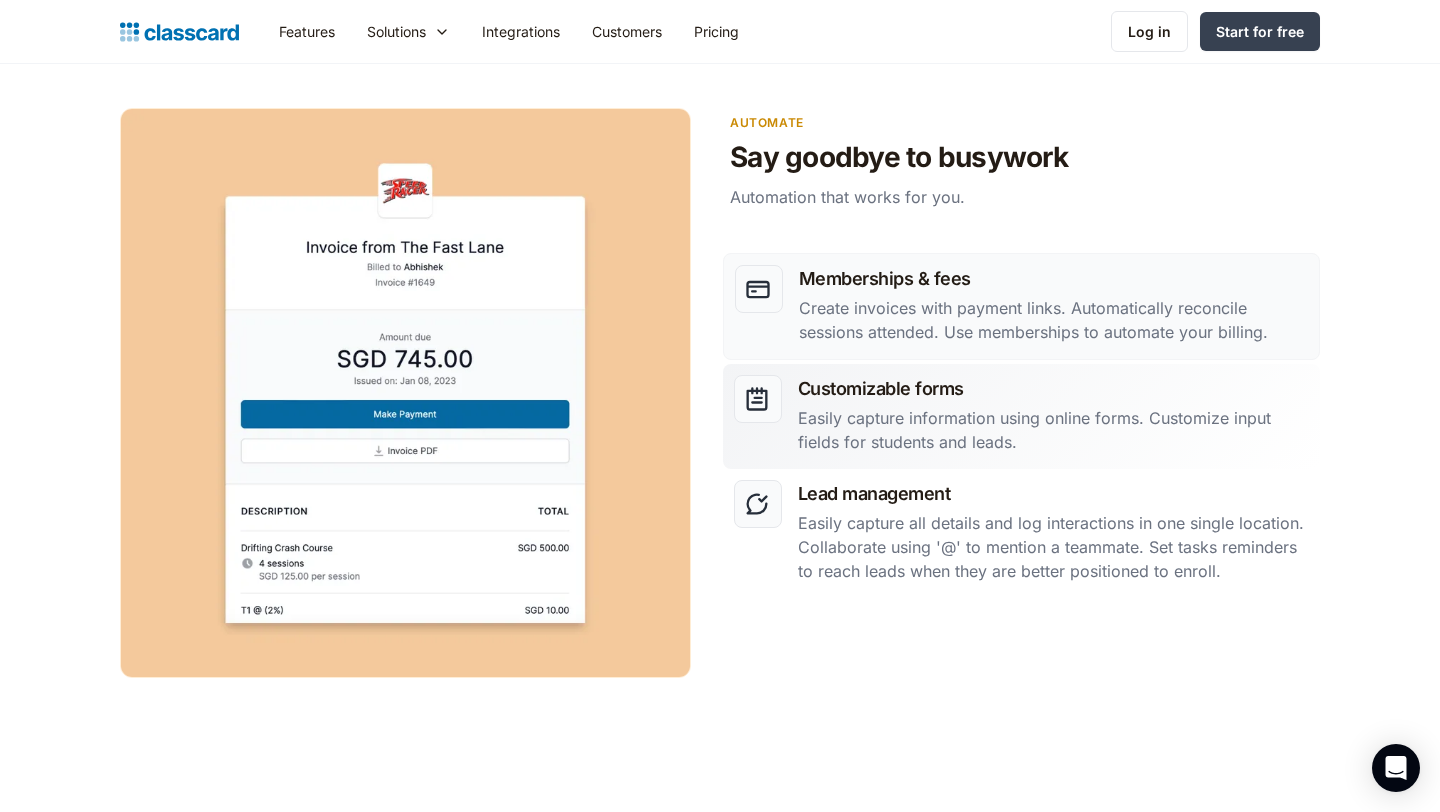 click on "Customizable forms Easily capture information using online forms. Customize input fields for students and leads." at bounding box center [1021, 416] 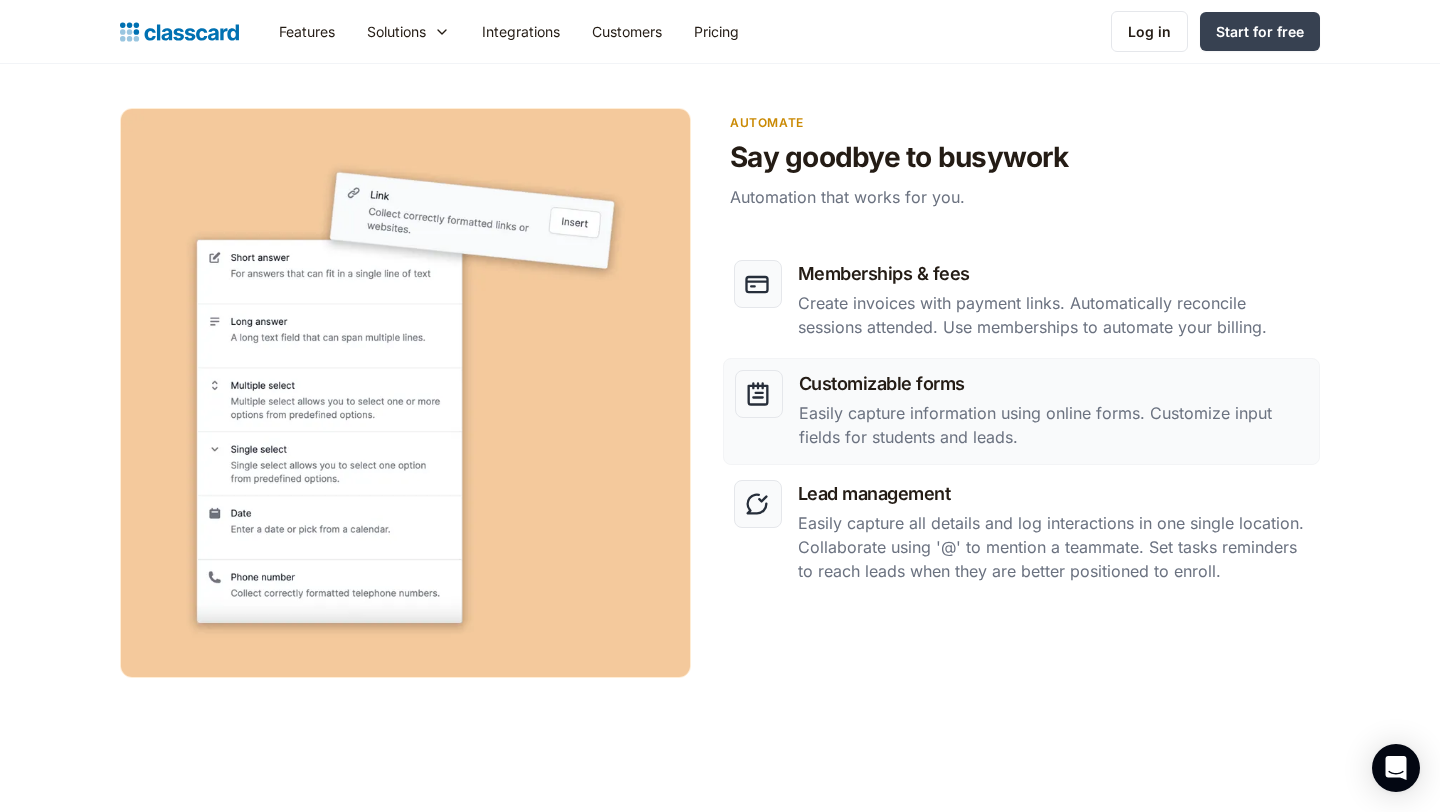click on "Memberships & fees Create invoices with payment links. Automatically reconcile sessions attended. Use memberships to automate your billing. Customizable forms Easily capture information using online forms. Customize input fields for students and leads. Lead management Easily capture all details and log interactions in one single location. Collaborate using '@' to mention a teammate. Set tasks reminders to reach leads when they are better positioned to enroll." at bounding box center [1021, -1154] 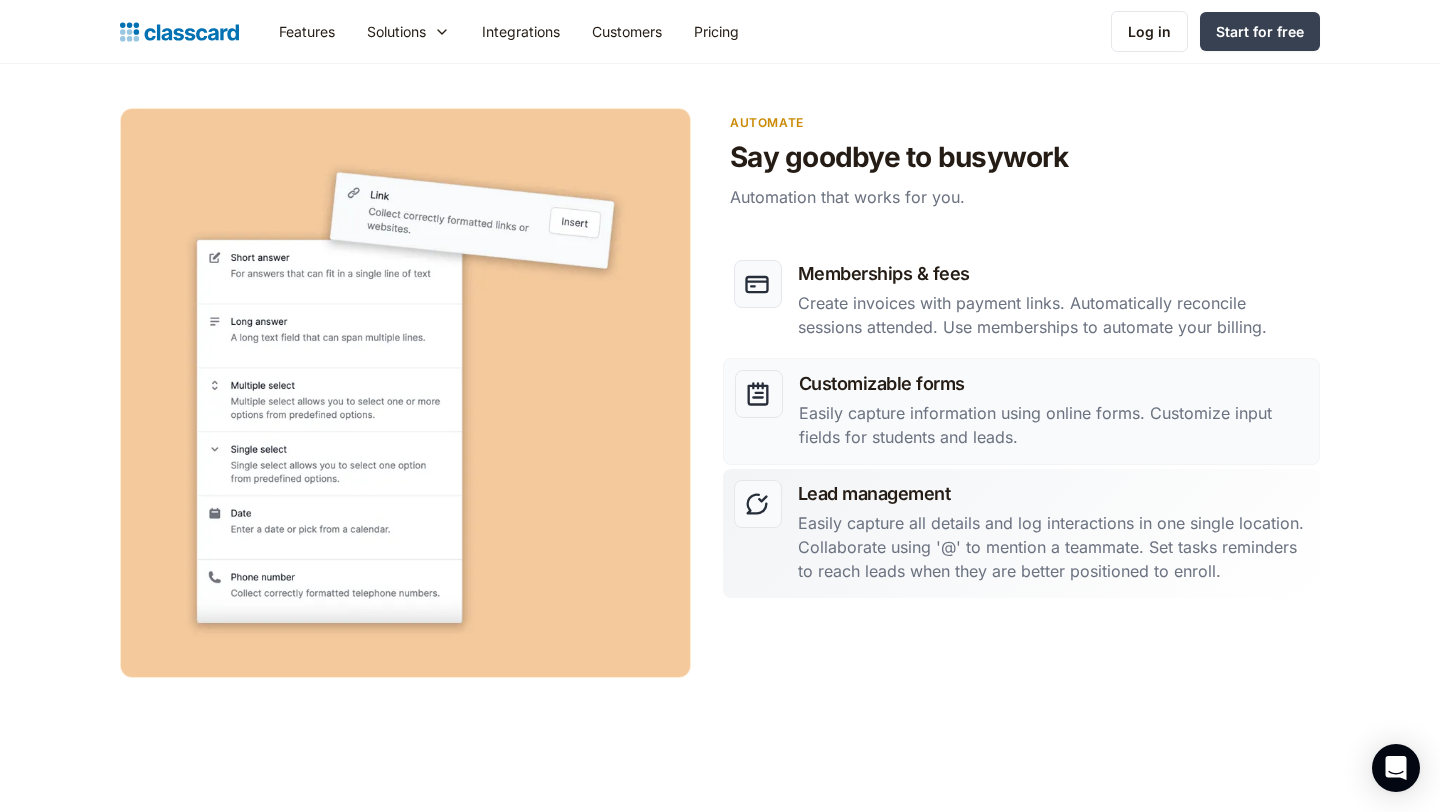 click on "Lead management" at bounding box center (1053, 493) 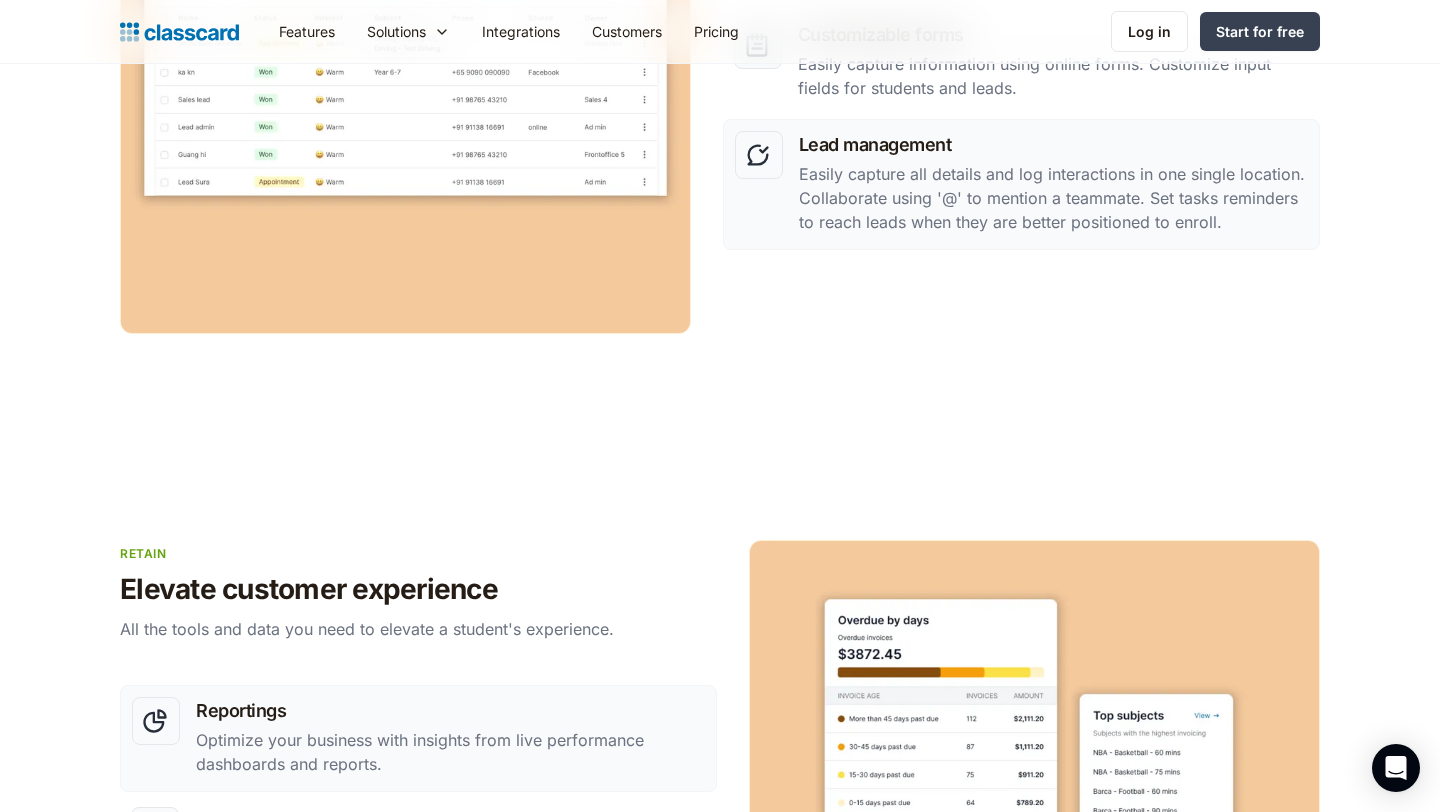 scroll, scrollTop: 3000, scrollLeft: 0, axis: vertical 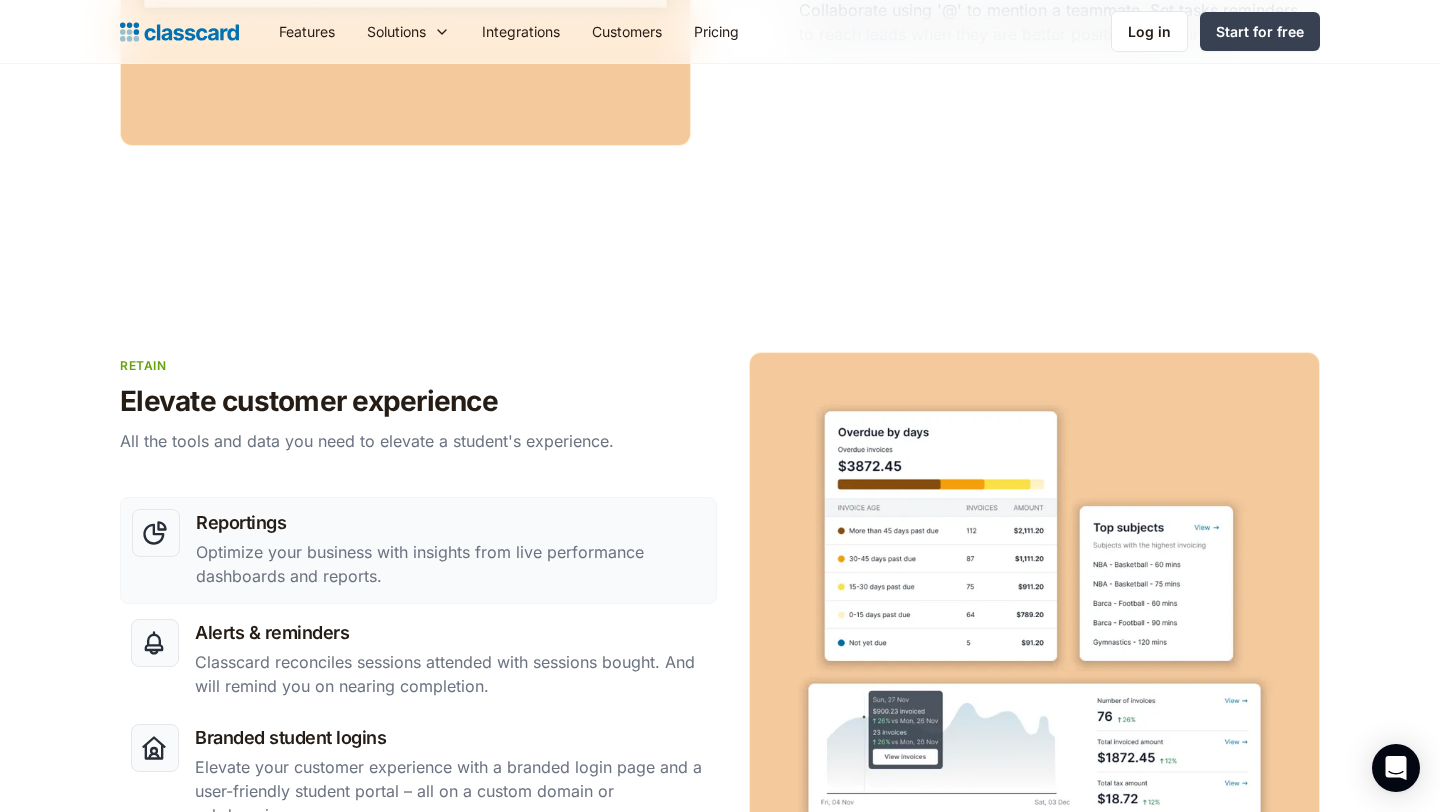 click on "Reportings Optimize your business with insights from live performance dashboards and reports." at bounding box center (450, 550) 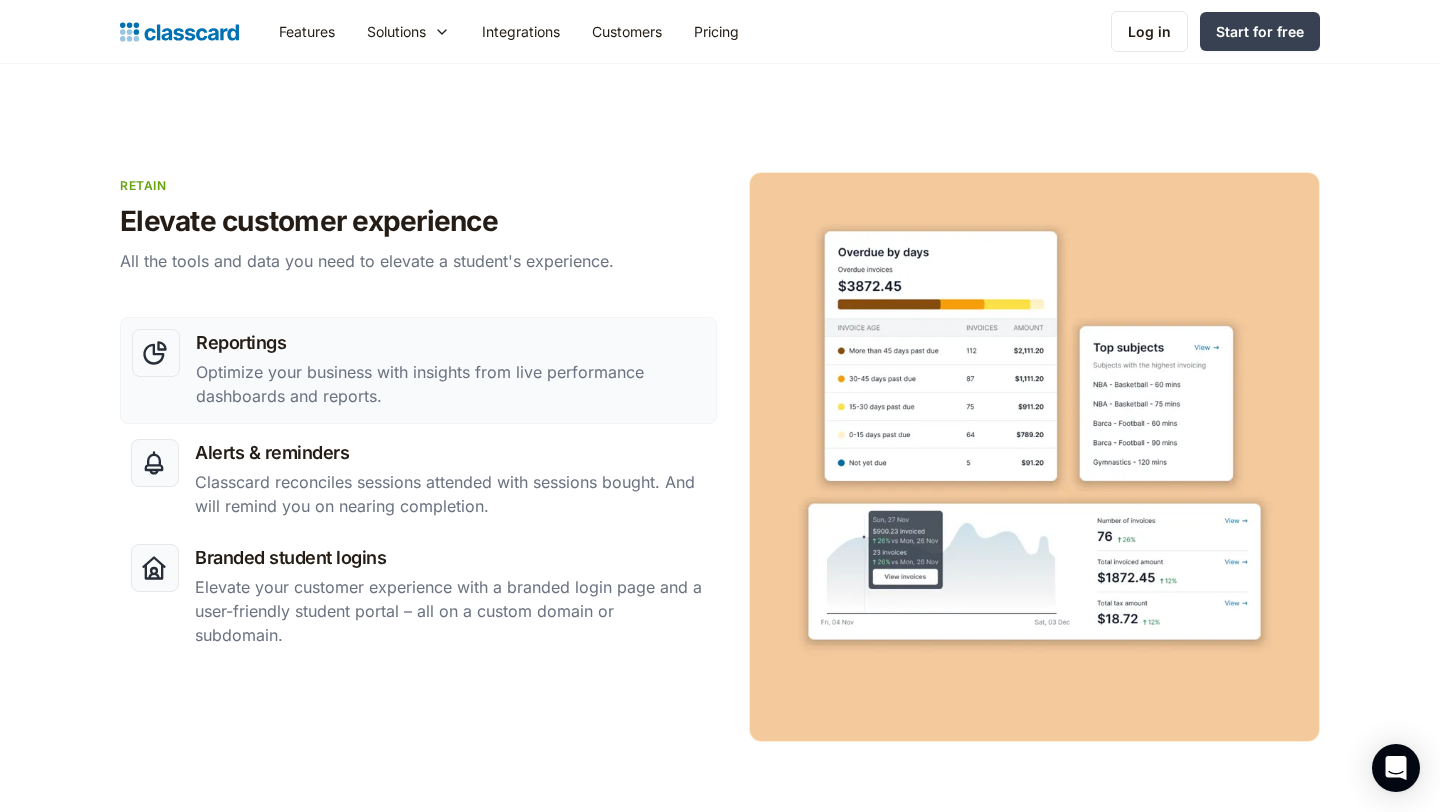 scroll, scrollTop: 3473, scrollLeft: 0, axis: vertical 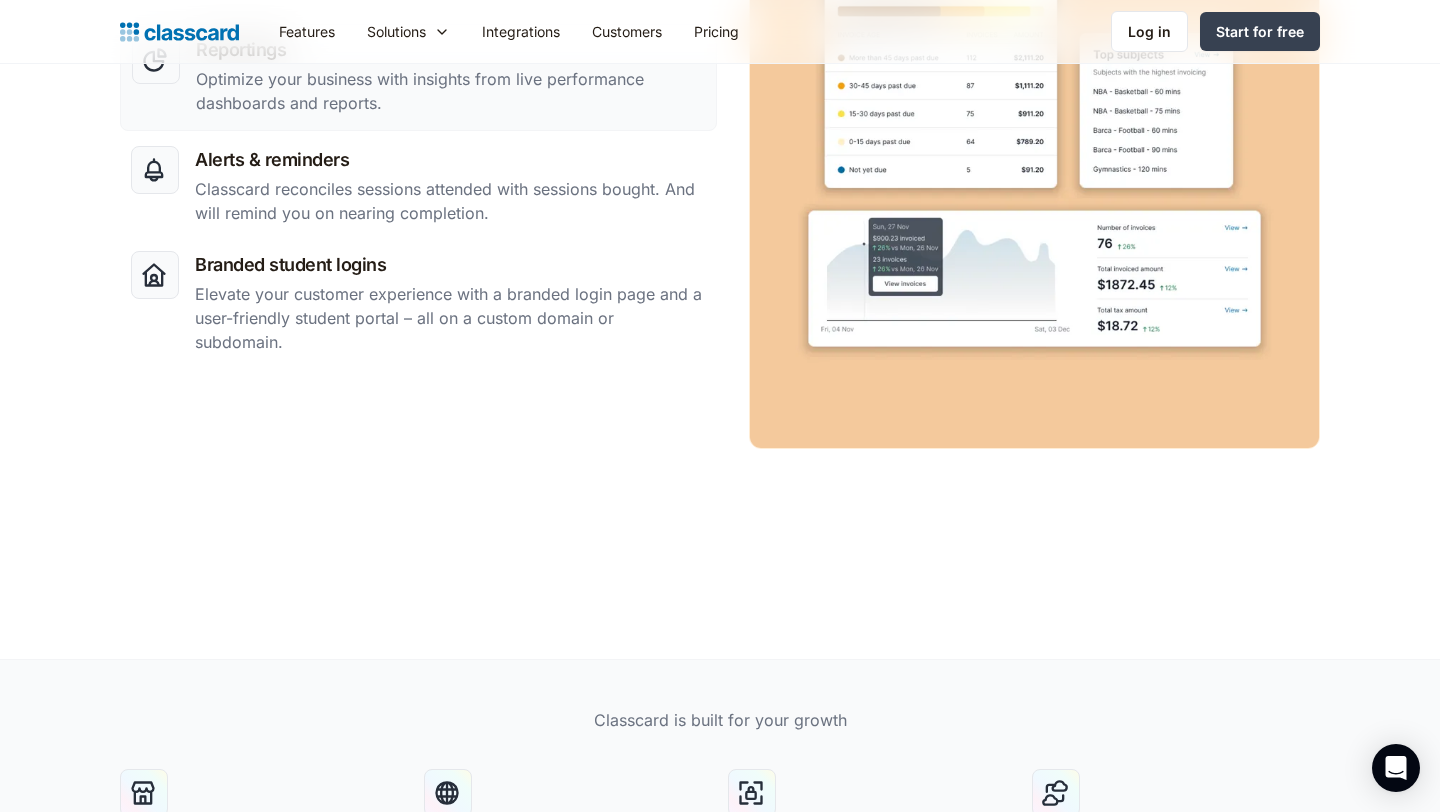 click on "Reportings Optimize your business with insights from live performance dashboards and reports. Alerts & reminders Classcard reconciles sessions attended with sessions bought. And will remind you on nearing completion. Branded student logins Elevate your customer experience with a branded login page and a user-friendly student portal – all on a custom domain or subdomain." at bounding box center (720, -1358) 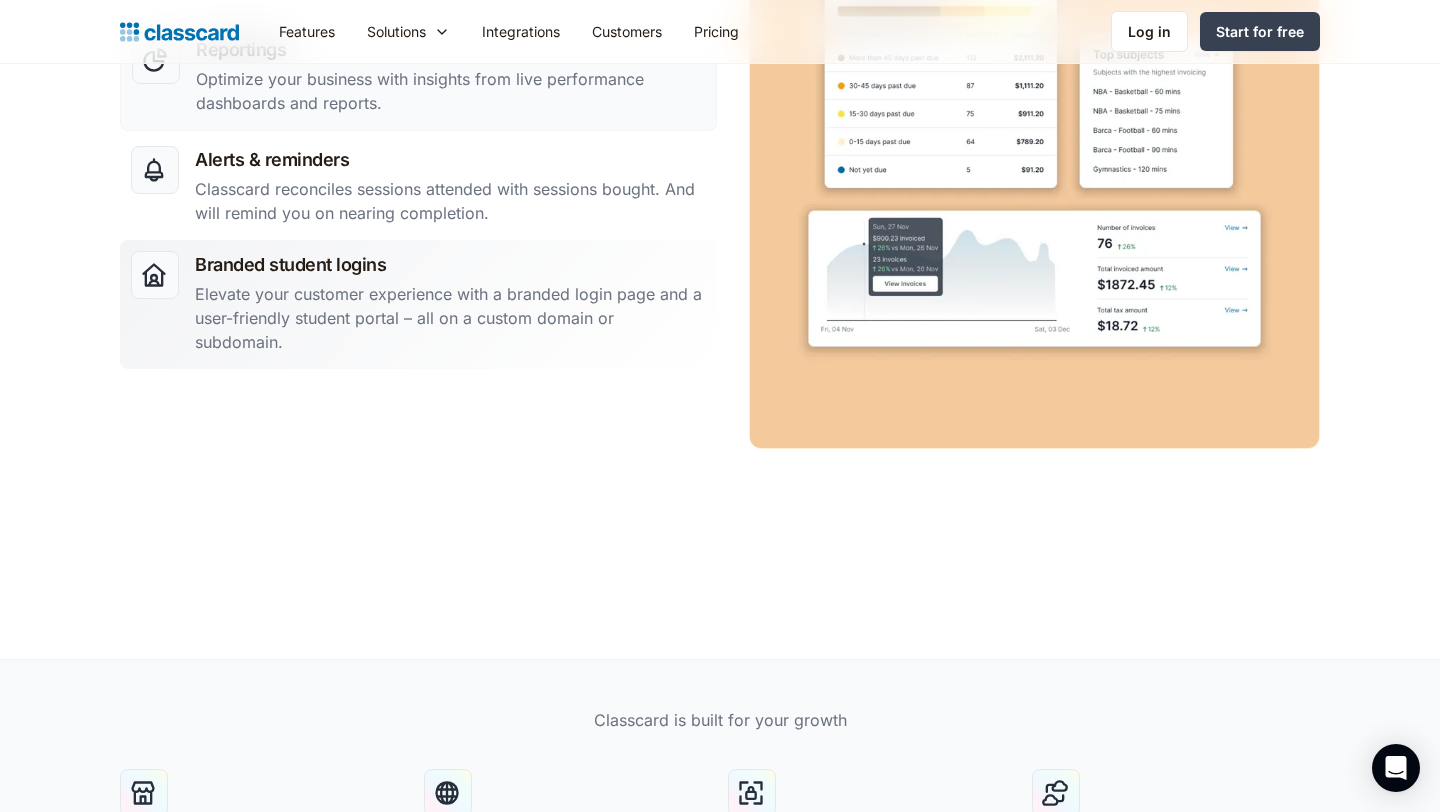 click on "Elevate your customer experience with a branded login page and a user-friendly student portal – all on a custom domain or subdomain." at bounding box center (450, 318) 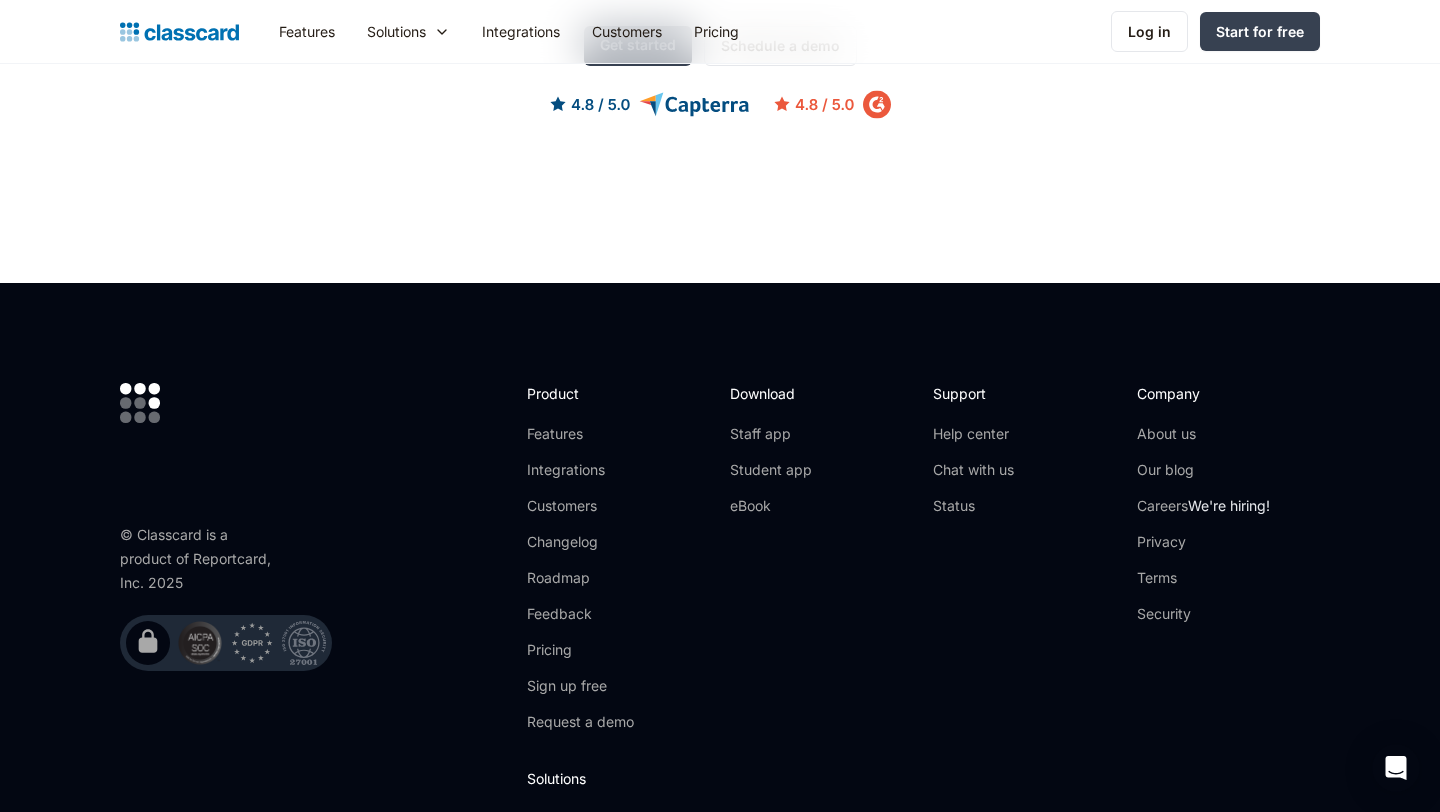 scroll, scrollTop: 5984, scrollLeft: 0, axis: vertical 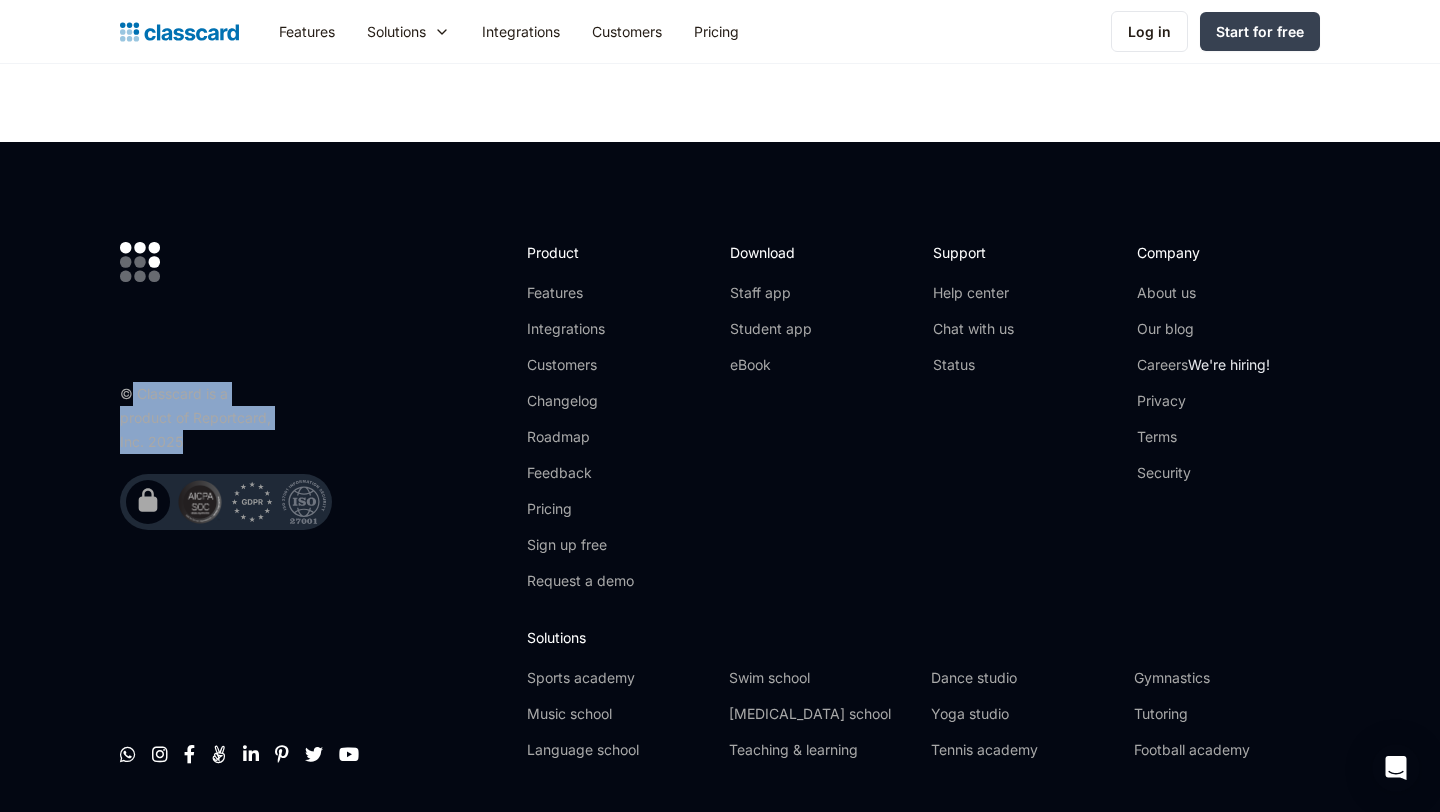 drag, startPoint x: 213, startPoint y: 439, endPoint x: 134, endPoint y: 374, distance: 102.30347 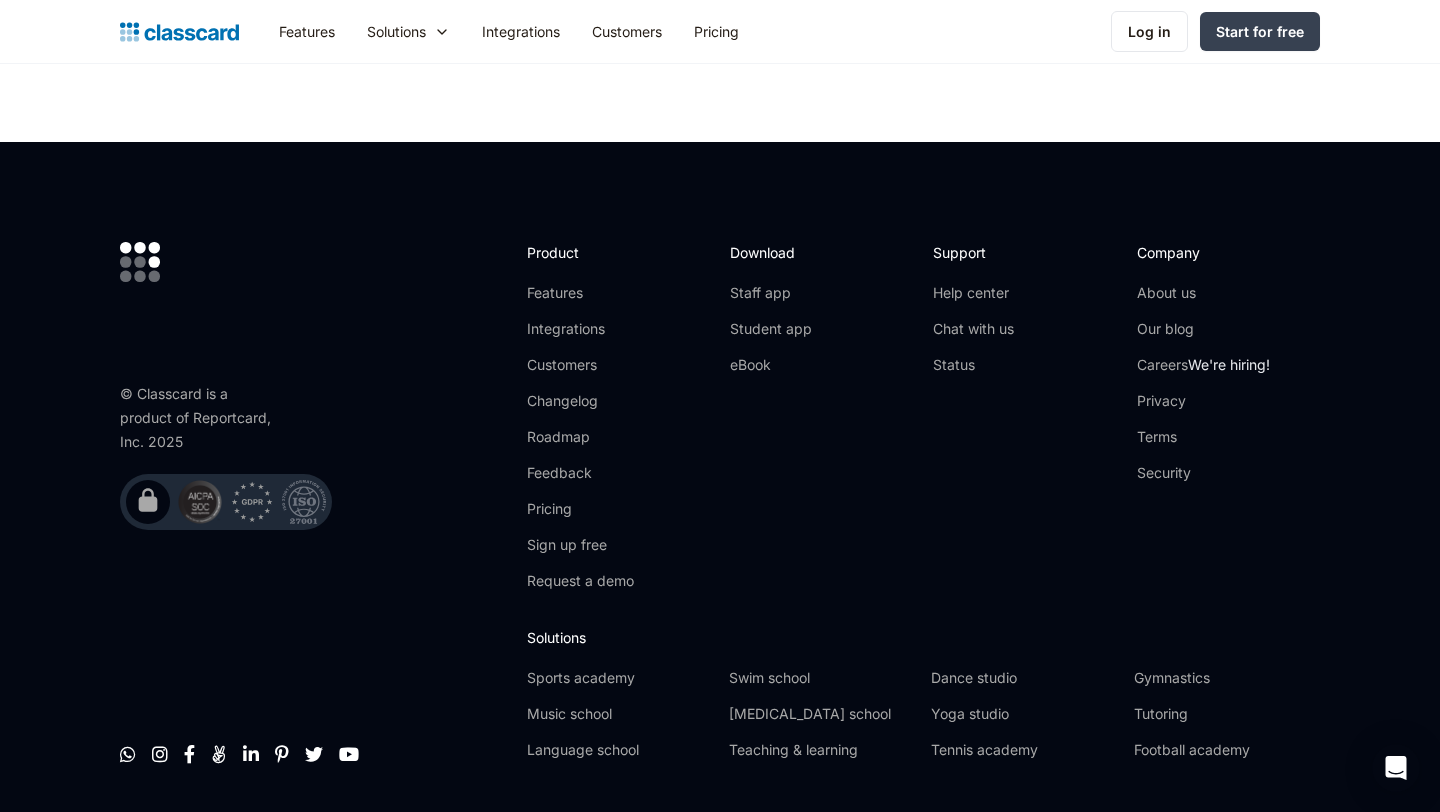 click on "© Classcard is a product of Reportcard, Inc. 2025" at bounding box center [226, 386] 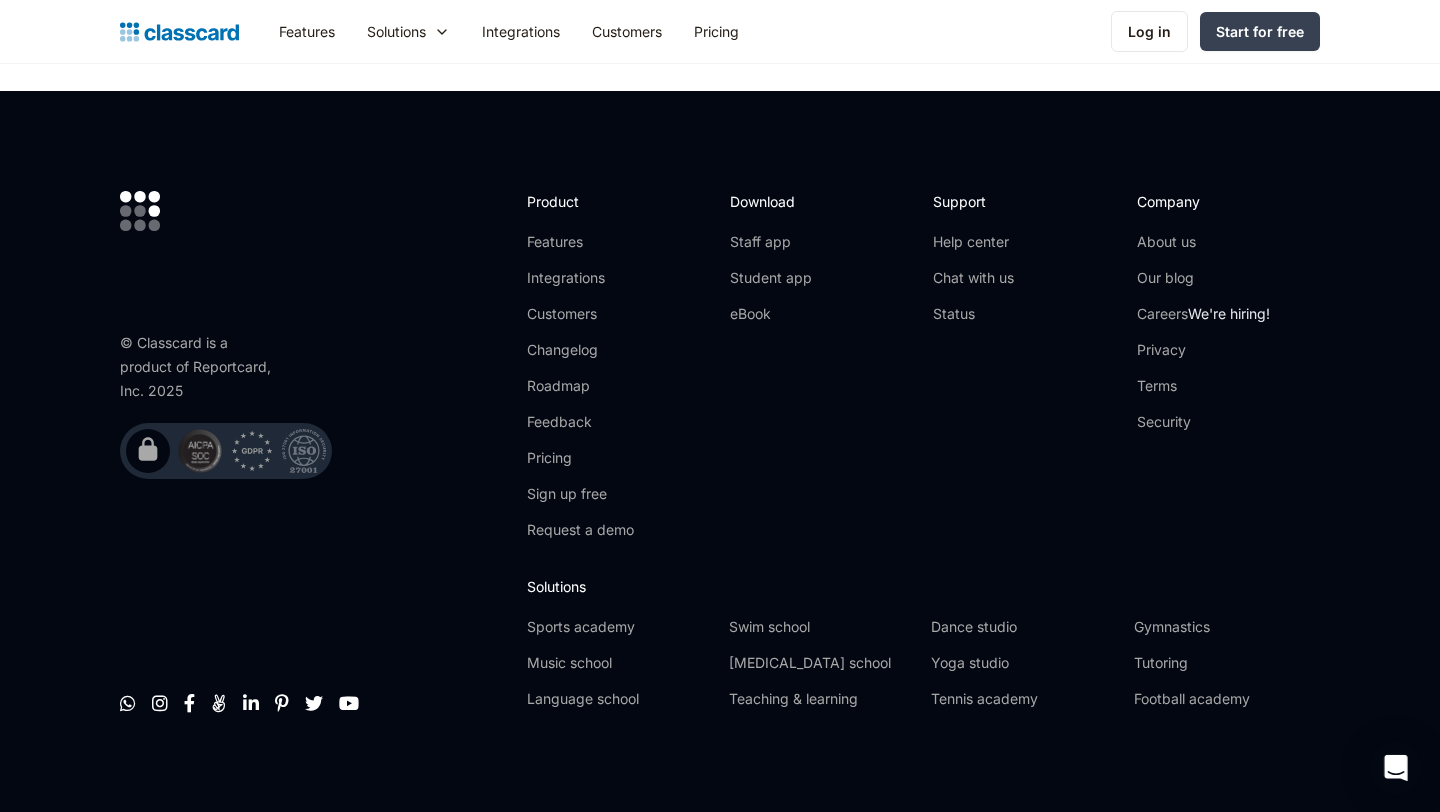 click 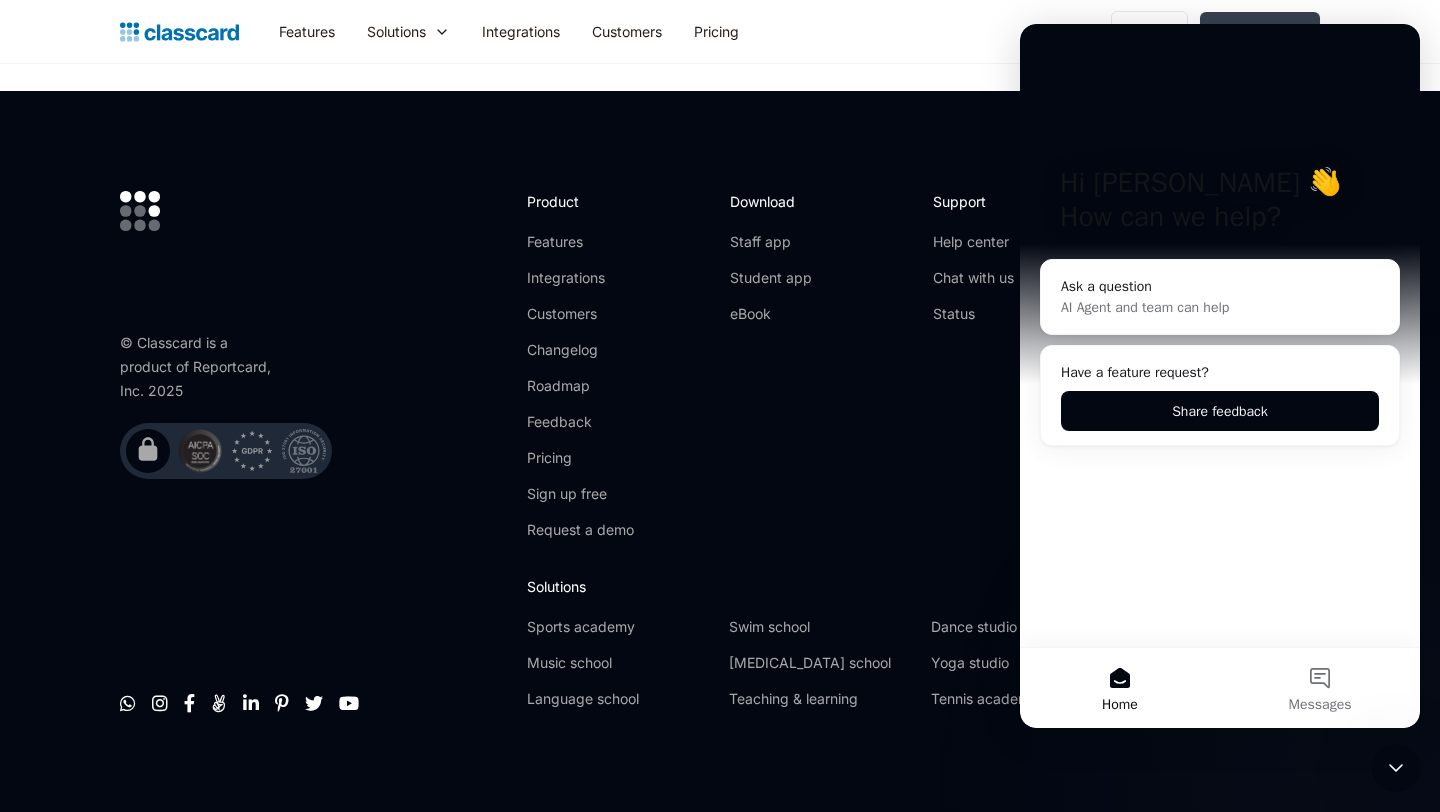 scroll, scrollTop: 0, scrollLeft: 0, axis: both 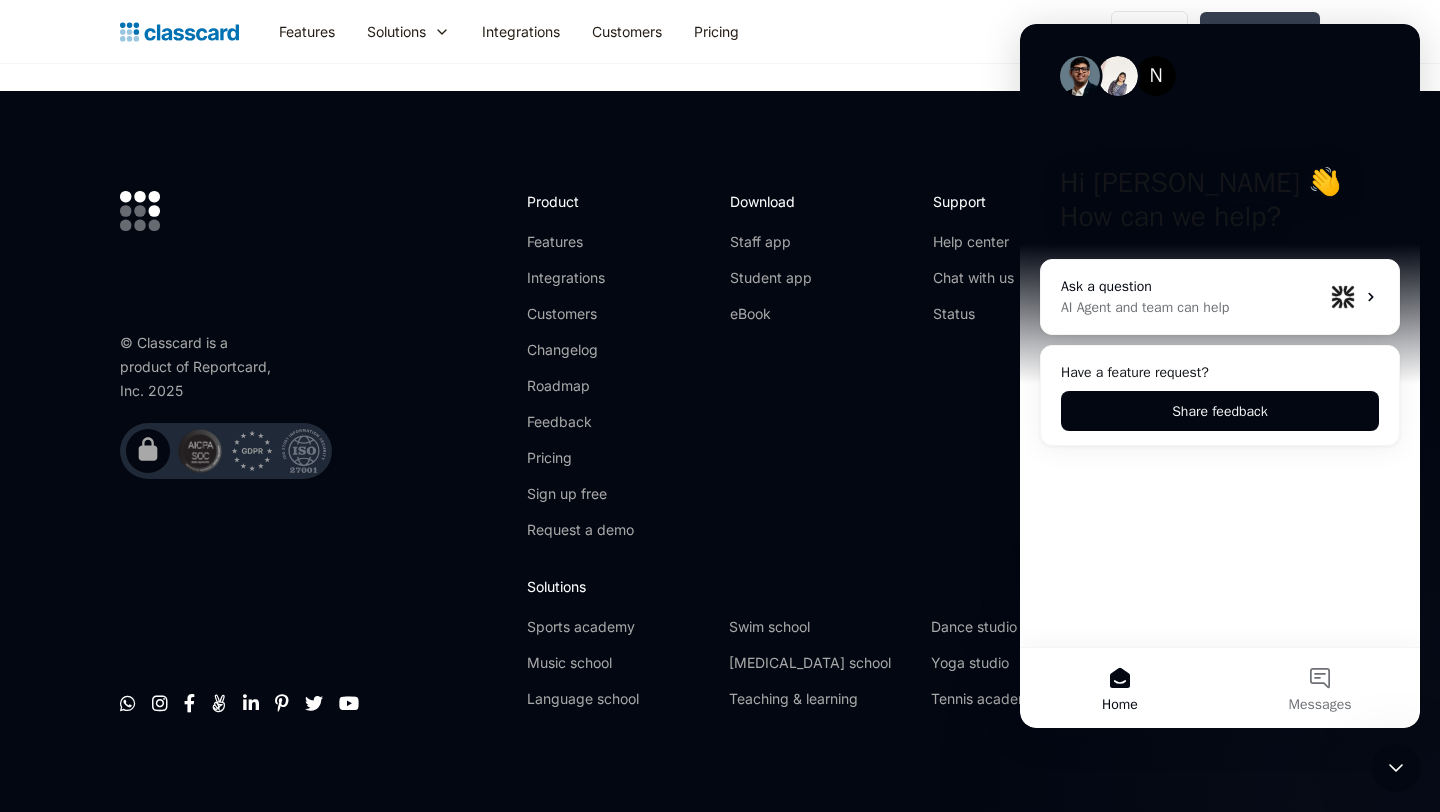 click 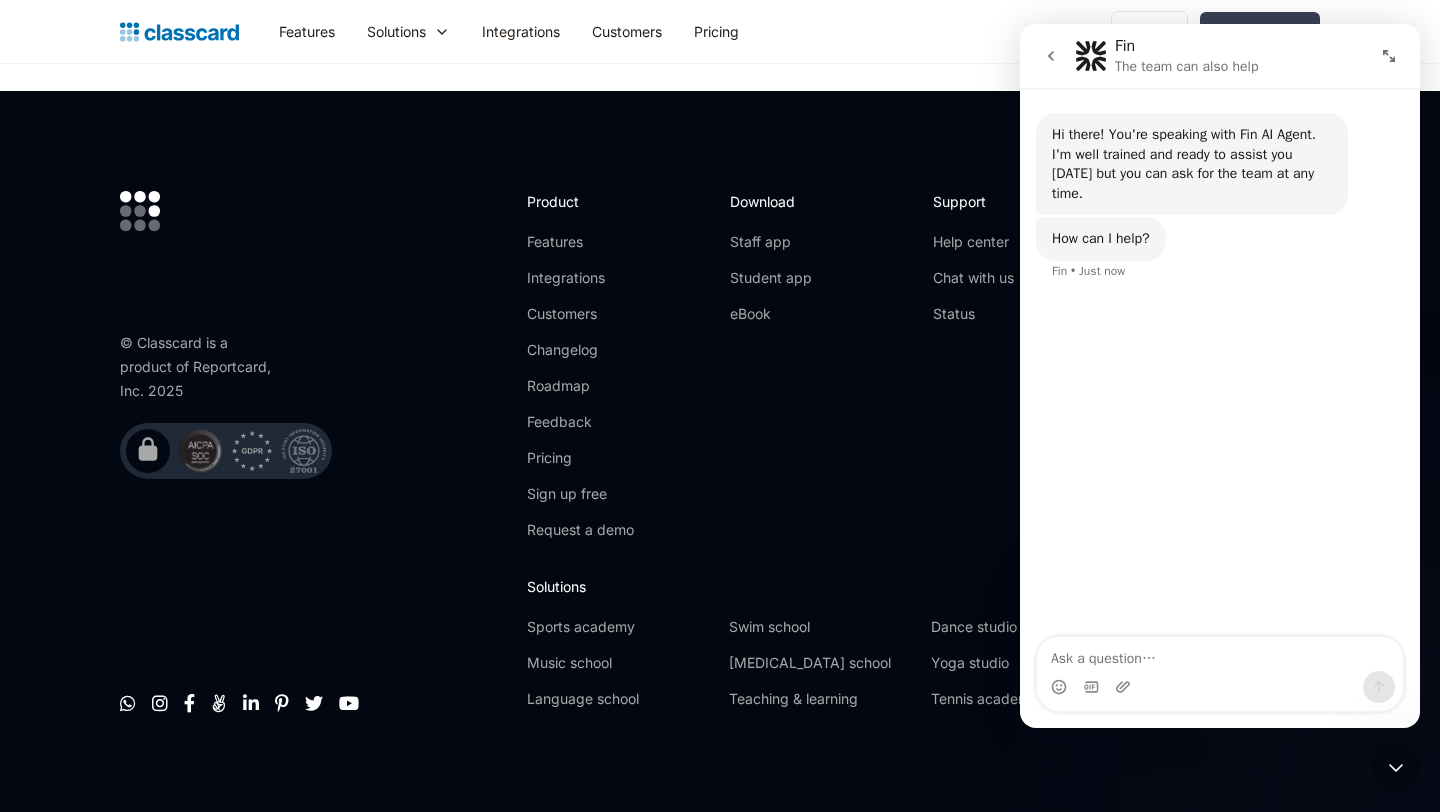 click at bounding box center (1051, 56) 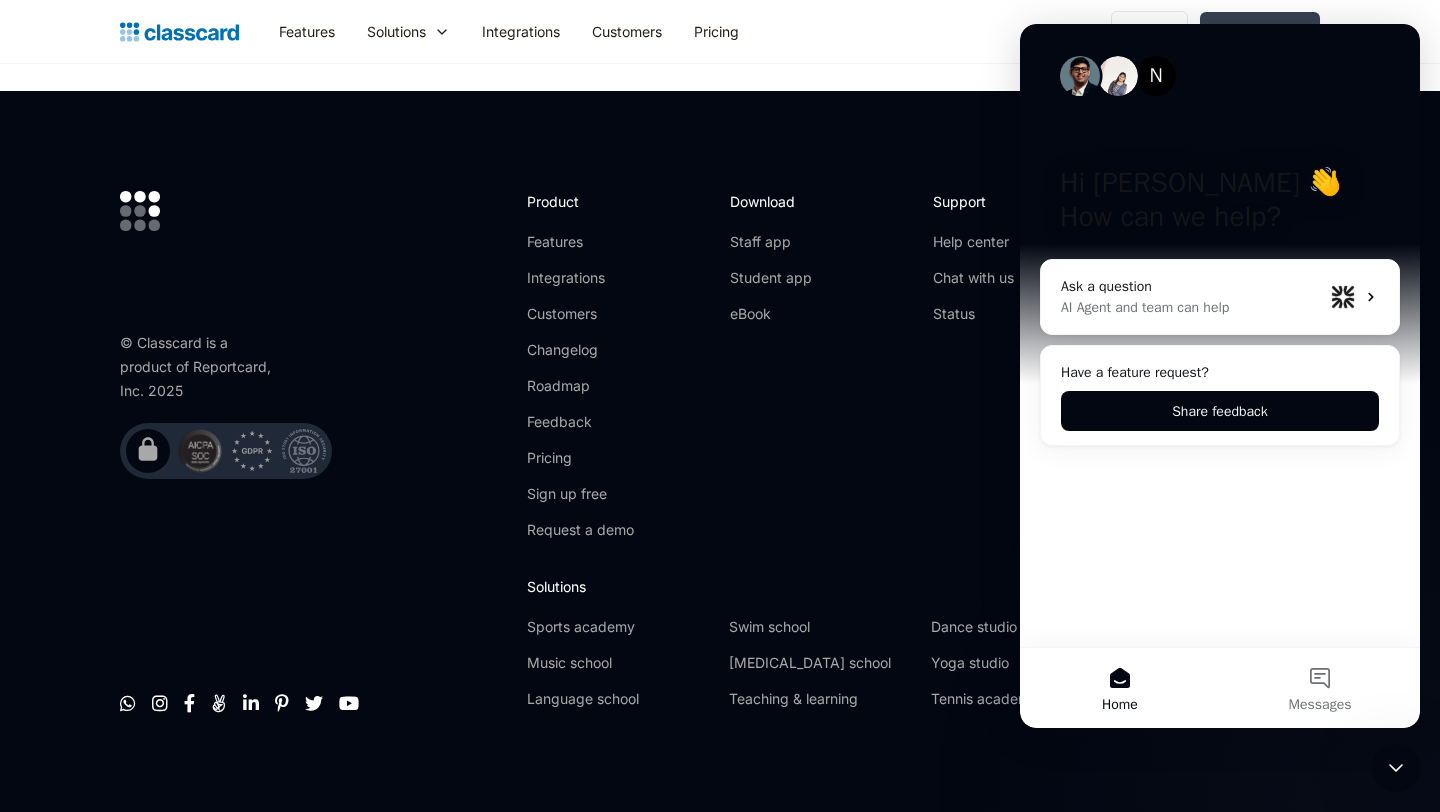 click on "Features Resources
Blog The latest industry news, updates and info.
Customer stories Learn how our customers are making big changes.
Video tutorials Get up and running on new features and techniques.
Documentation All the boring stuff that you (hopefully won’t) need. Company
About us Learn about our story and our mission statement.
Press The latest industry news, updates and info.
Careers We're hiring! We’re always looking for talented people. Join our team!
Legal All the boring stuff that we Dan from legal made us add. Features
Solutions Sports academy Swim school Dance studio Gymnastics Music school Martial arts school Yoga studio Tutoring Language school Teaching & learning Tennis academy Football academy Integrations Customers Pricing Log in Log in Start for free" at bounding box center [791, 31] 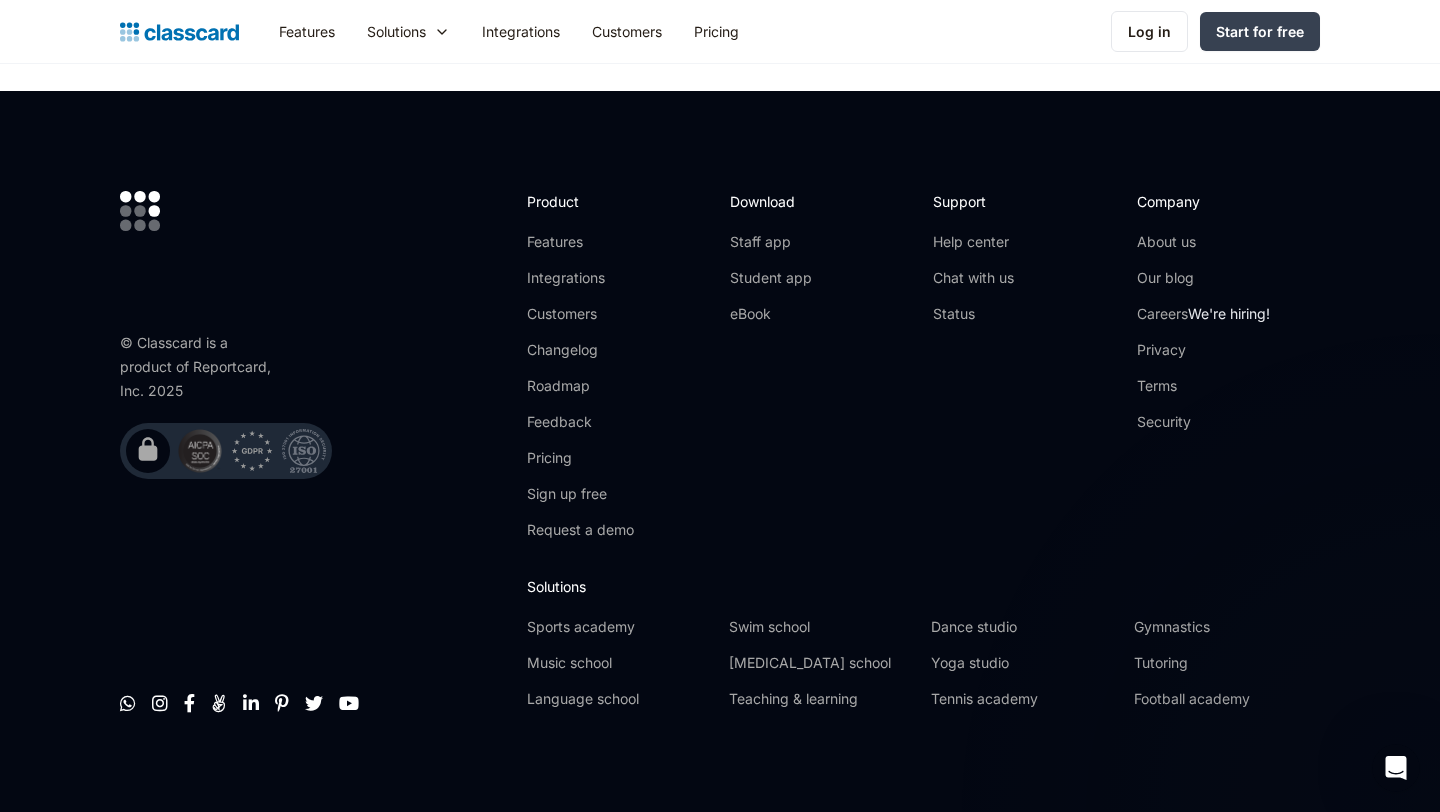 scroll, scrollTop: 0, scrollLeft: 0, axis: both 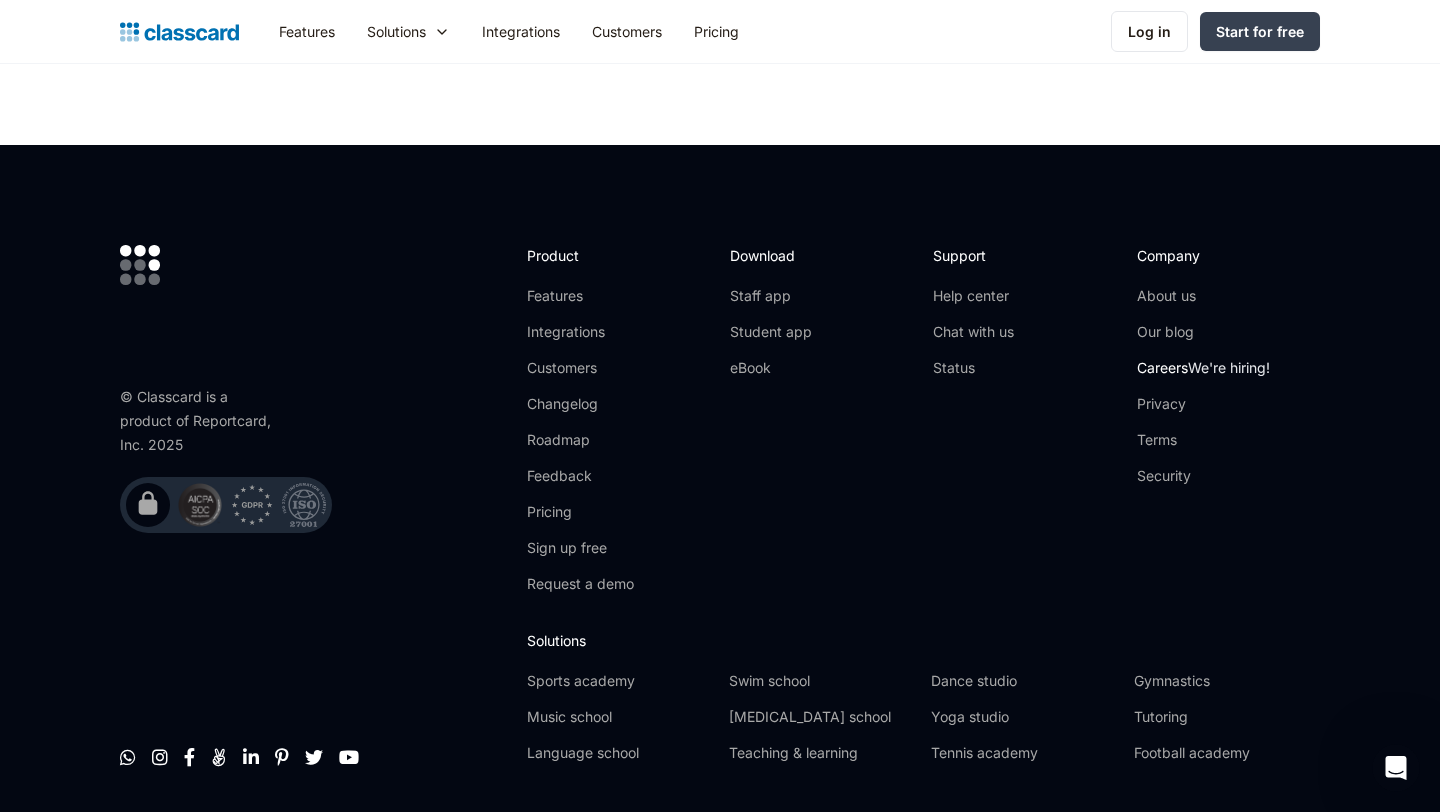 click on "Careers  We're hiring!" at bounding box center [1203, 368] 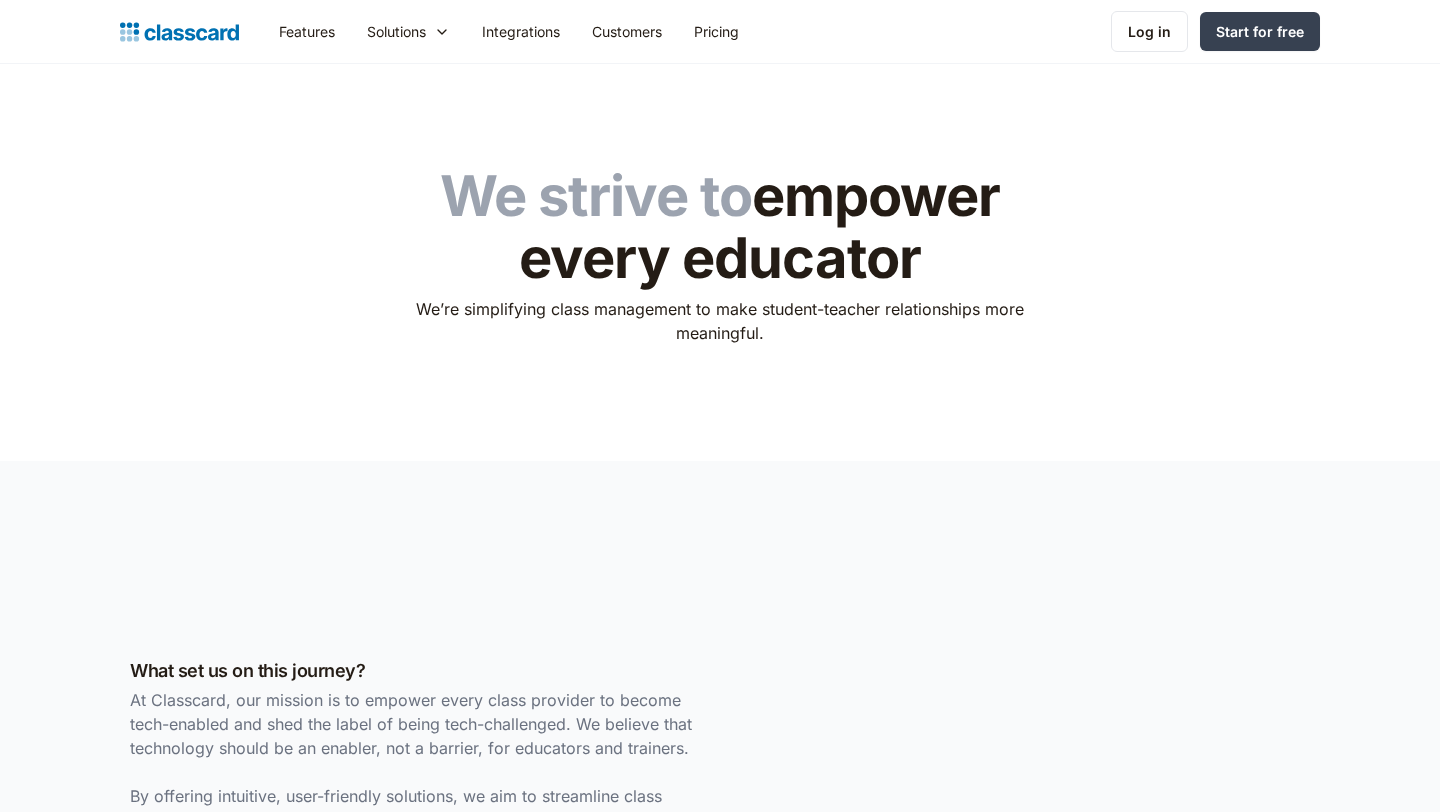 scroll, scrollTop: 4150, scrollLeft: 0, axis: vertical 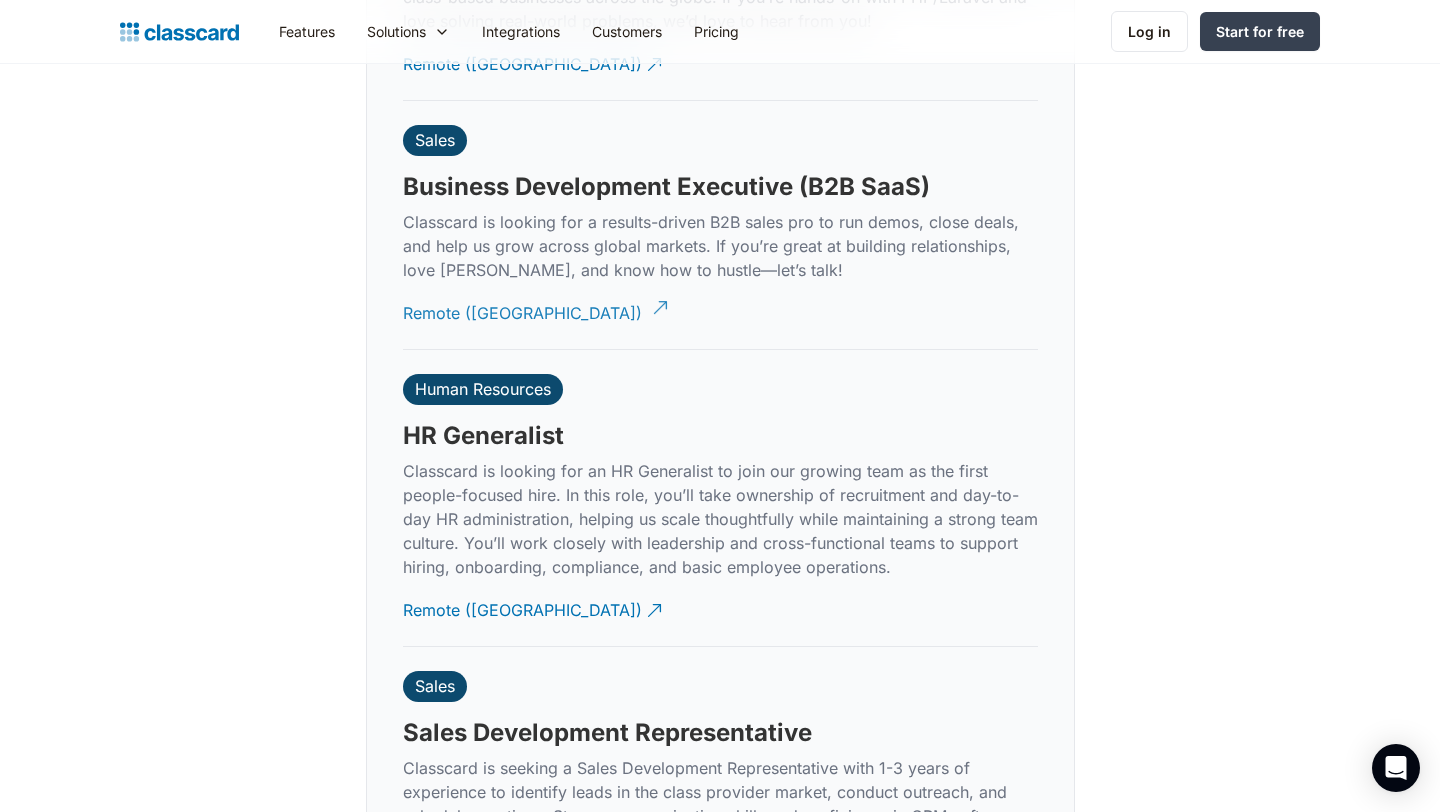 click on "Remote (India)" at bounding box center (522, 305) 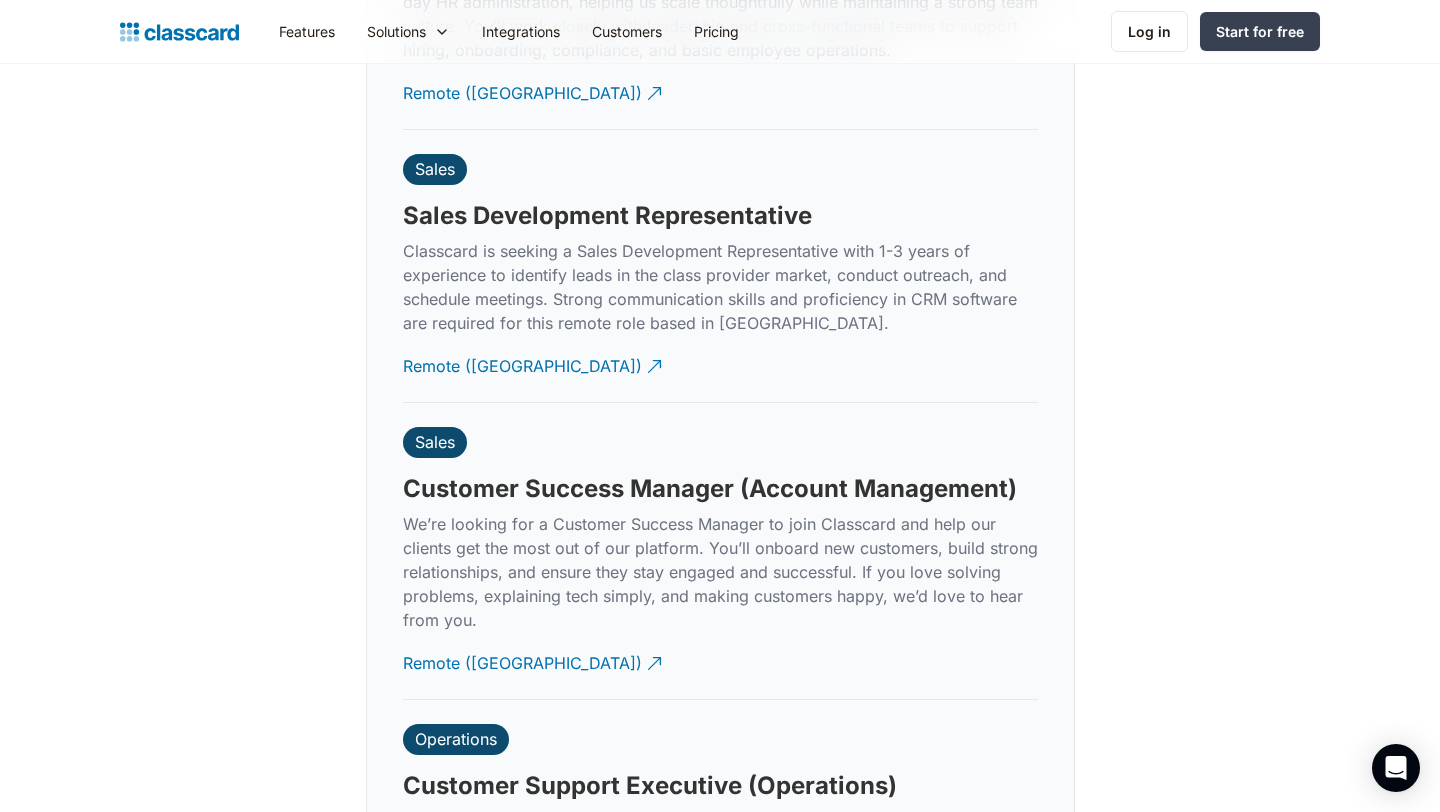 scroll, scrollTop: 5585, scrollLeft: 0, axis: vertical 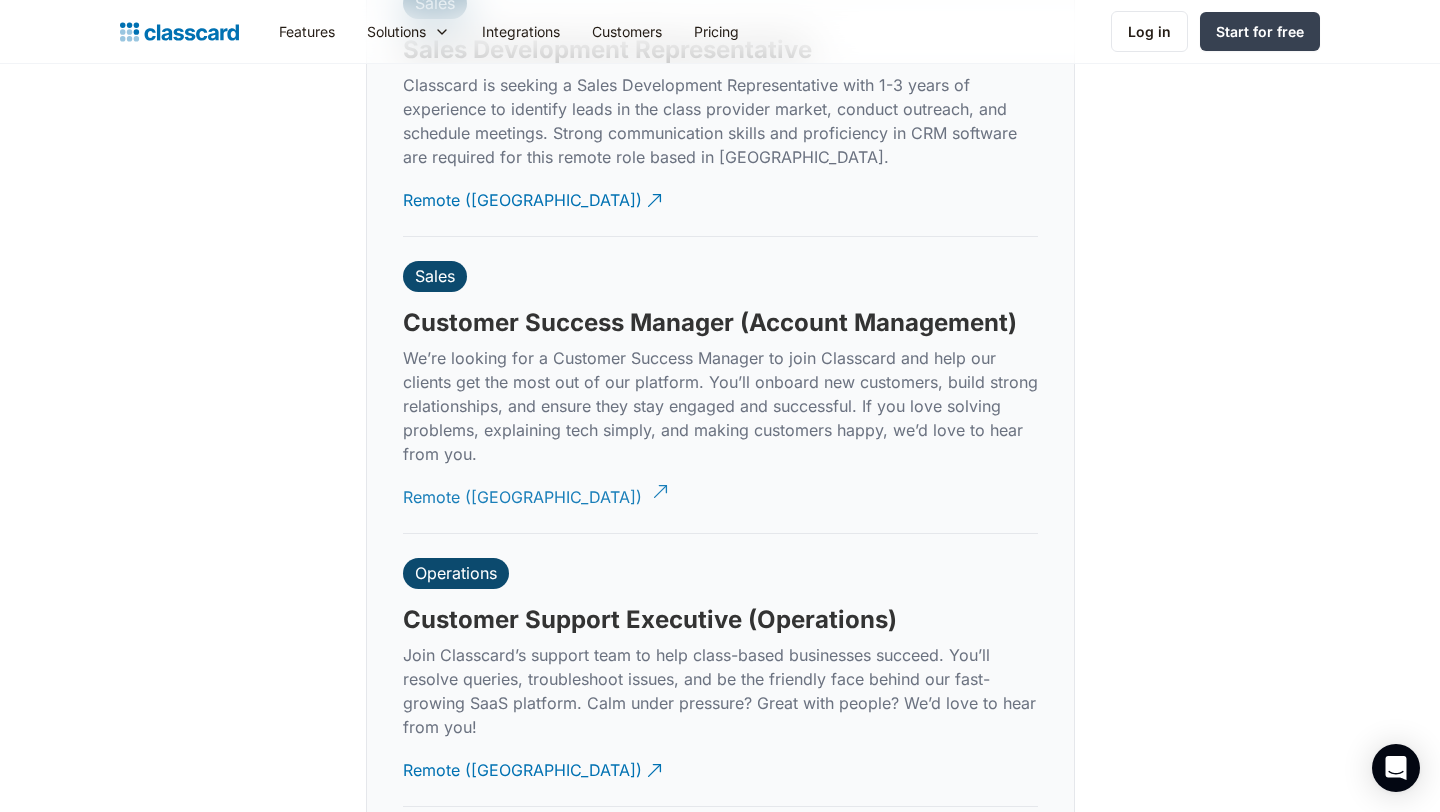 click on "Remote (India)" at bounding box center [522, 489] 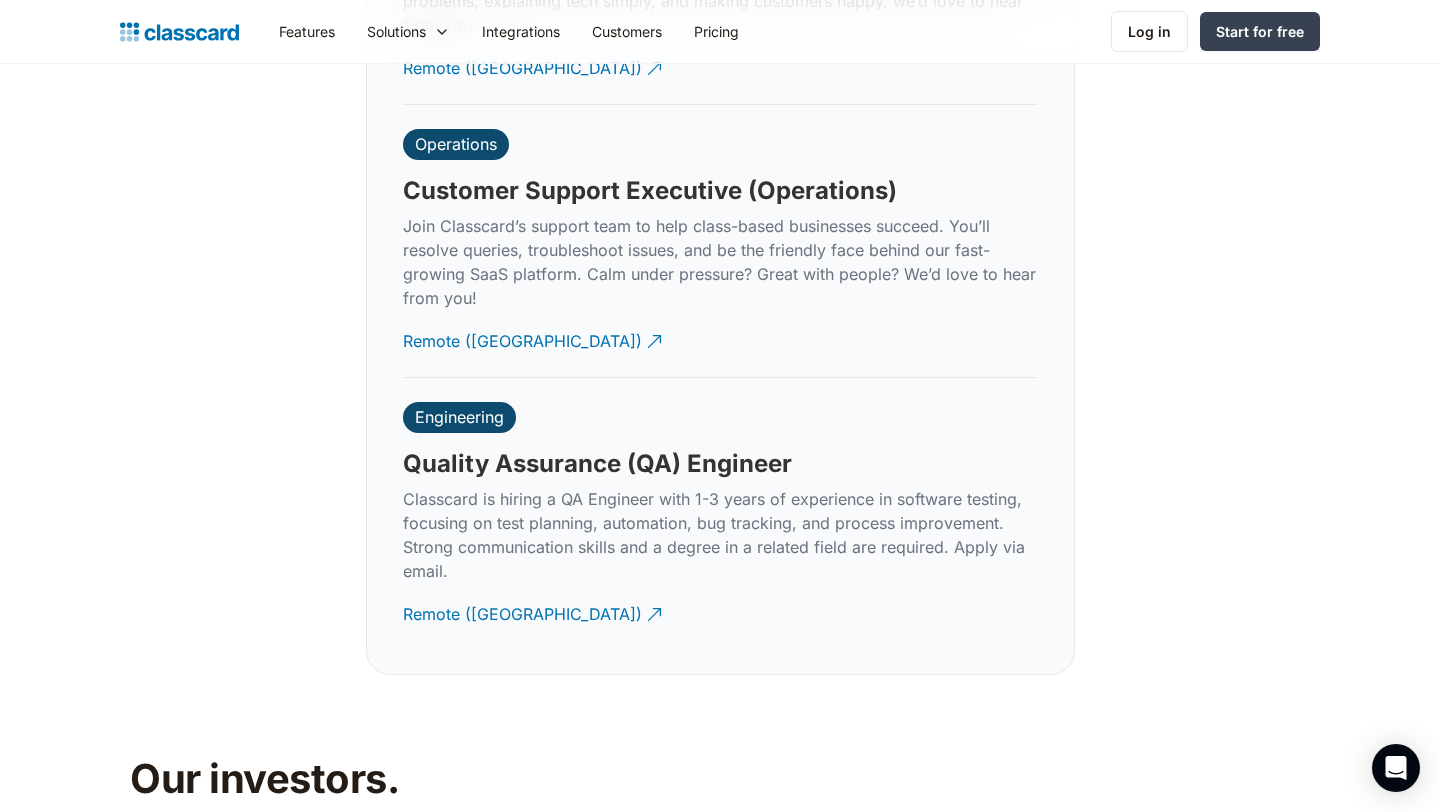 scroll, scrollTop: 6178, scrollLeft: 0, axis: vertical 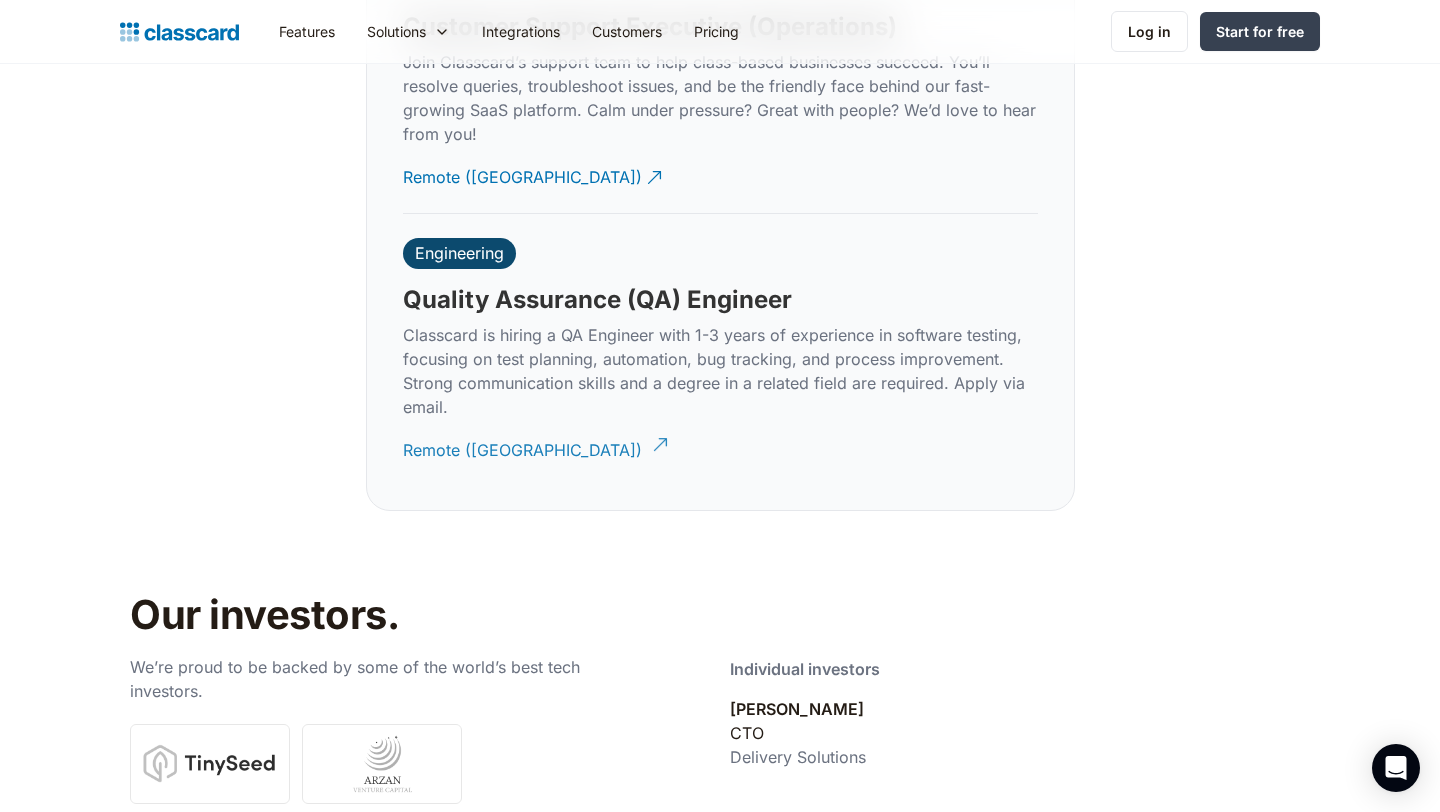 click on "Remote (India)" at bounding box center [522, 442] 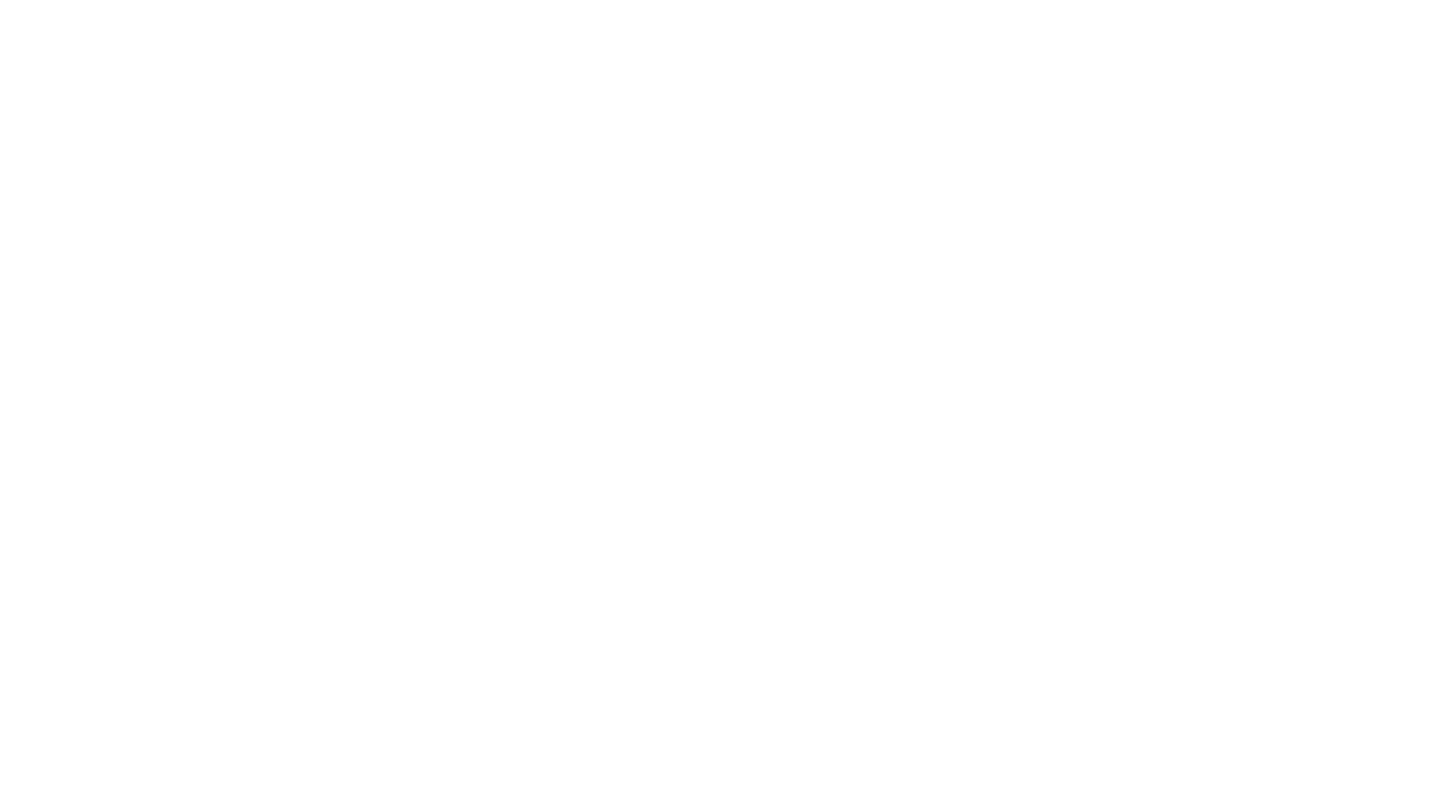 scroll, scrollTop: 0, scrollLeft: 0, axis: both 